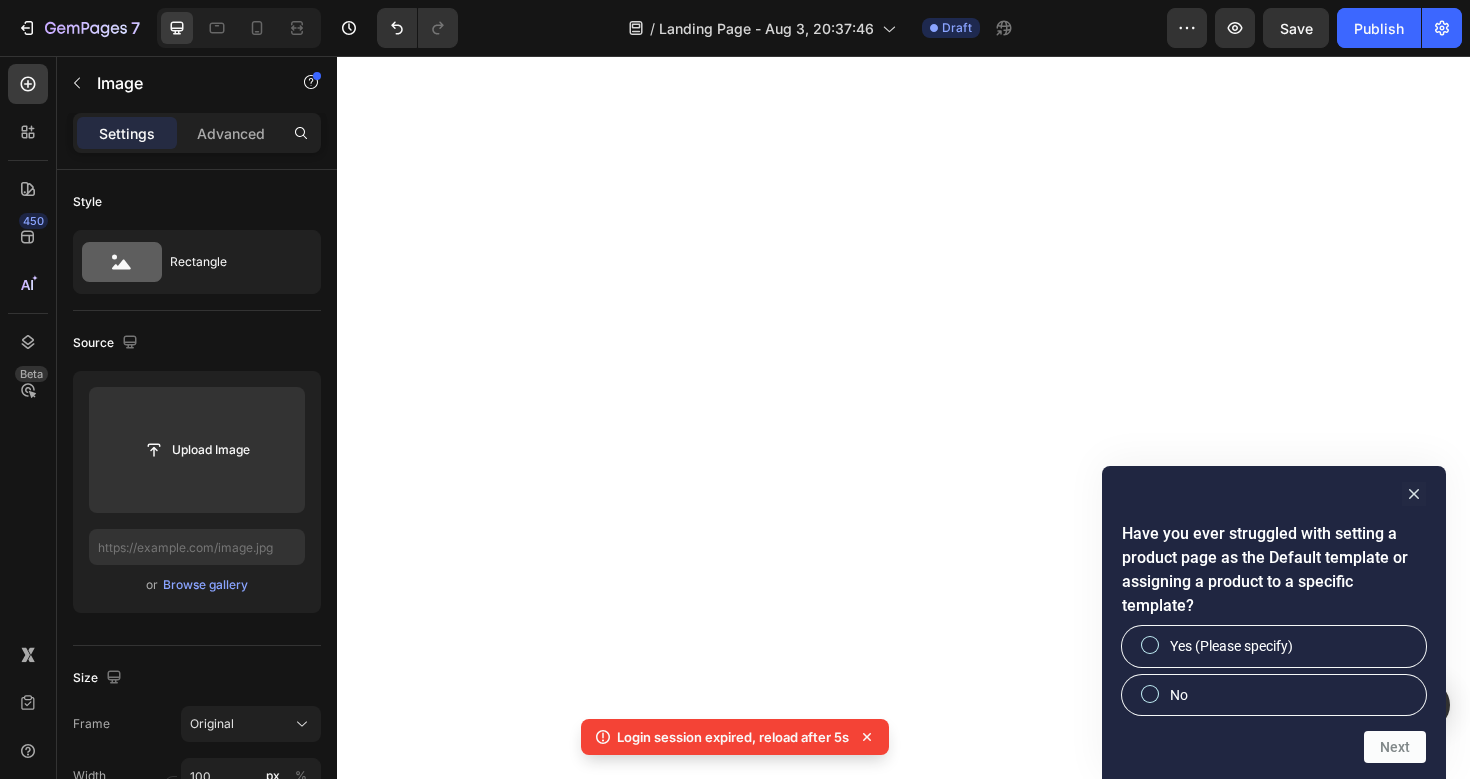 scroll, scrollTop: 0, scrollLeft: 0, axis: both 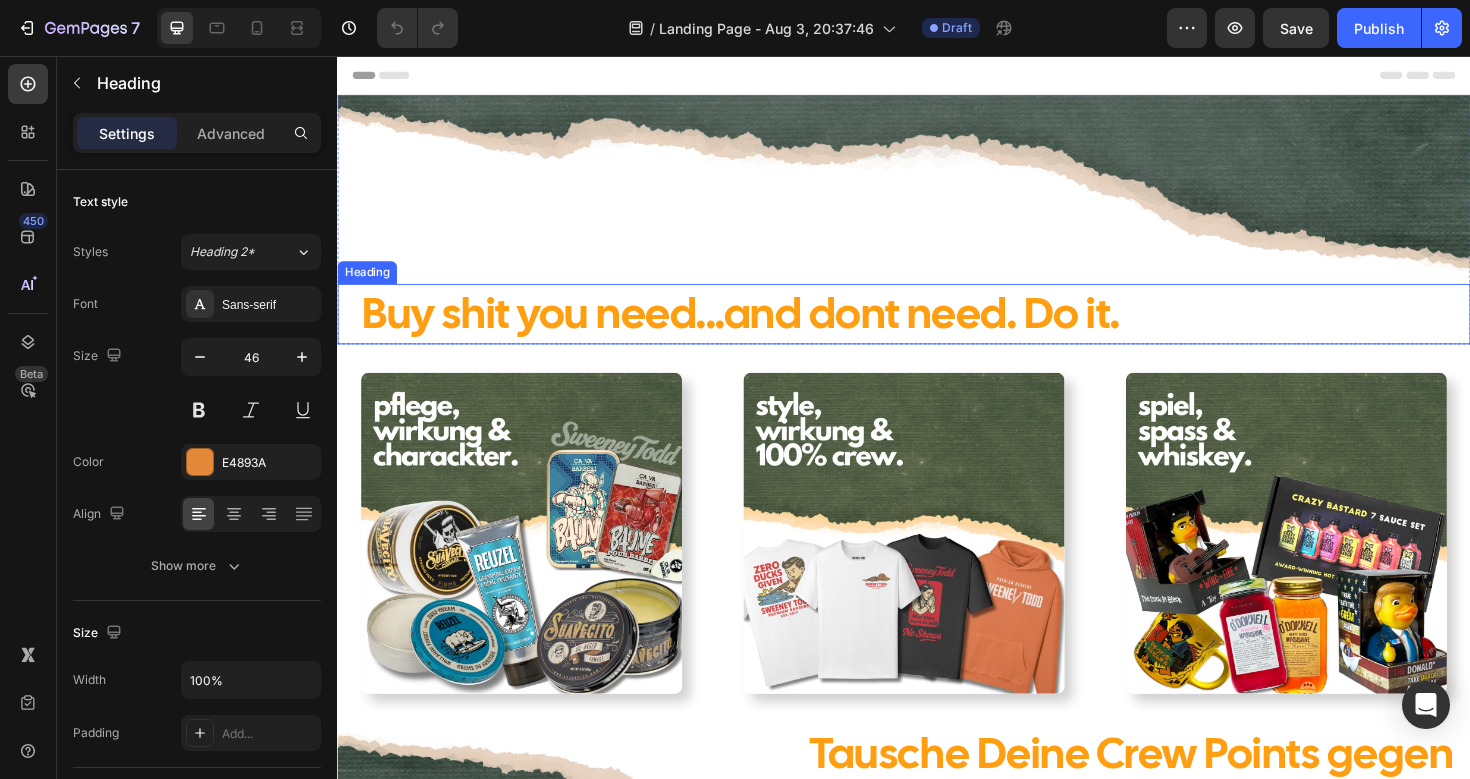 click on "Buy shit you need...and dont need. Do it." at bounding box center (764, 328) 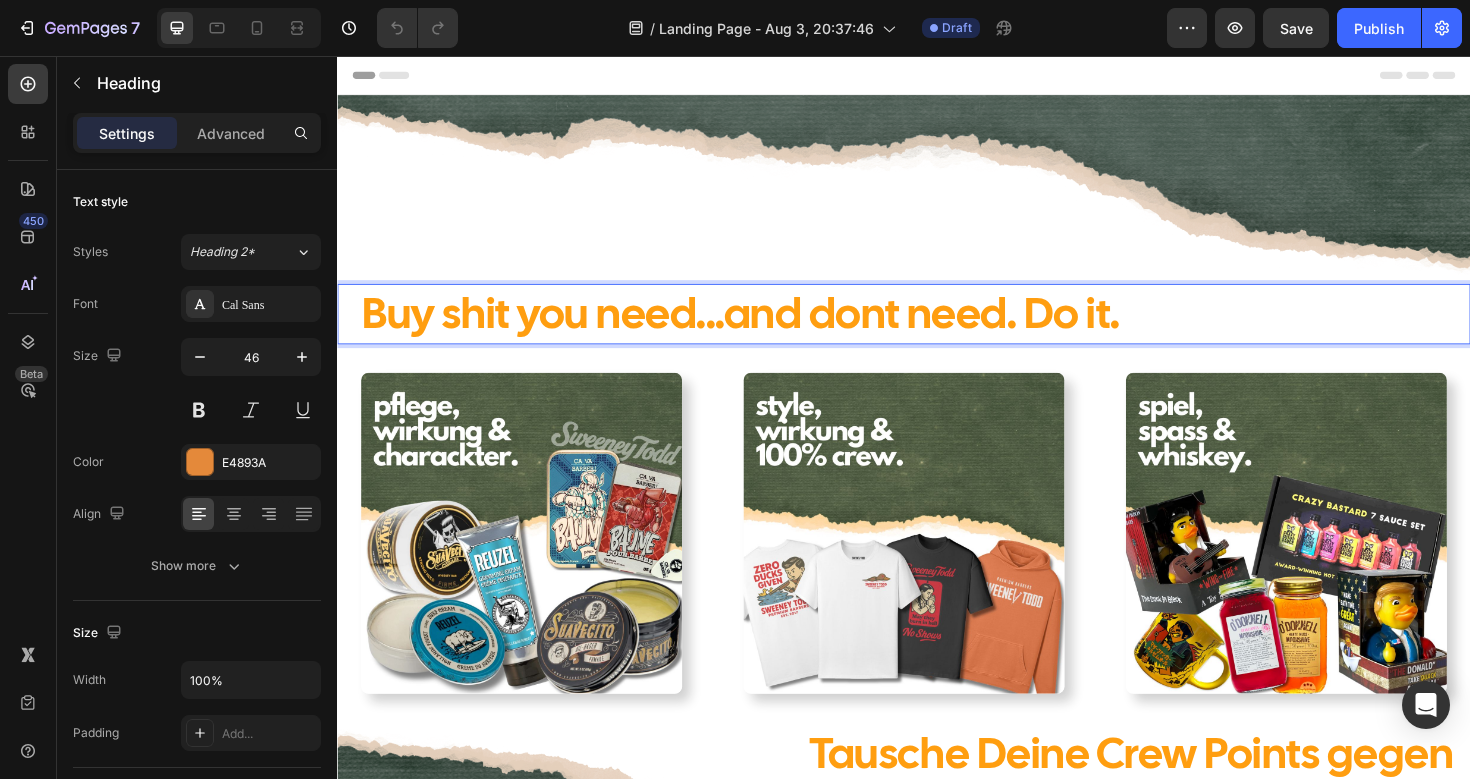 click on "Buy shit you need...and dont need. Do it." at bounding box center (949, 329) 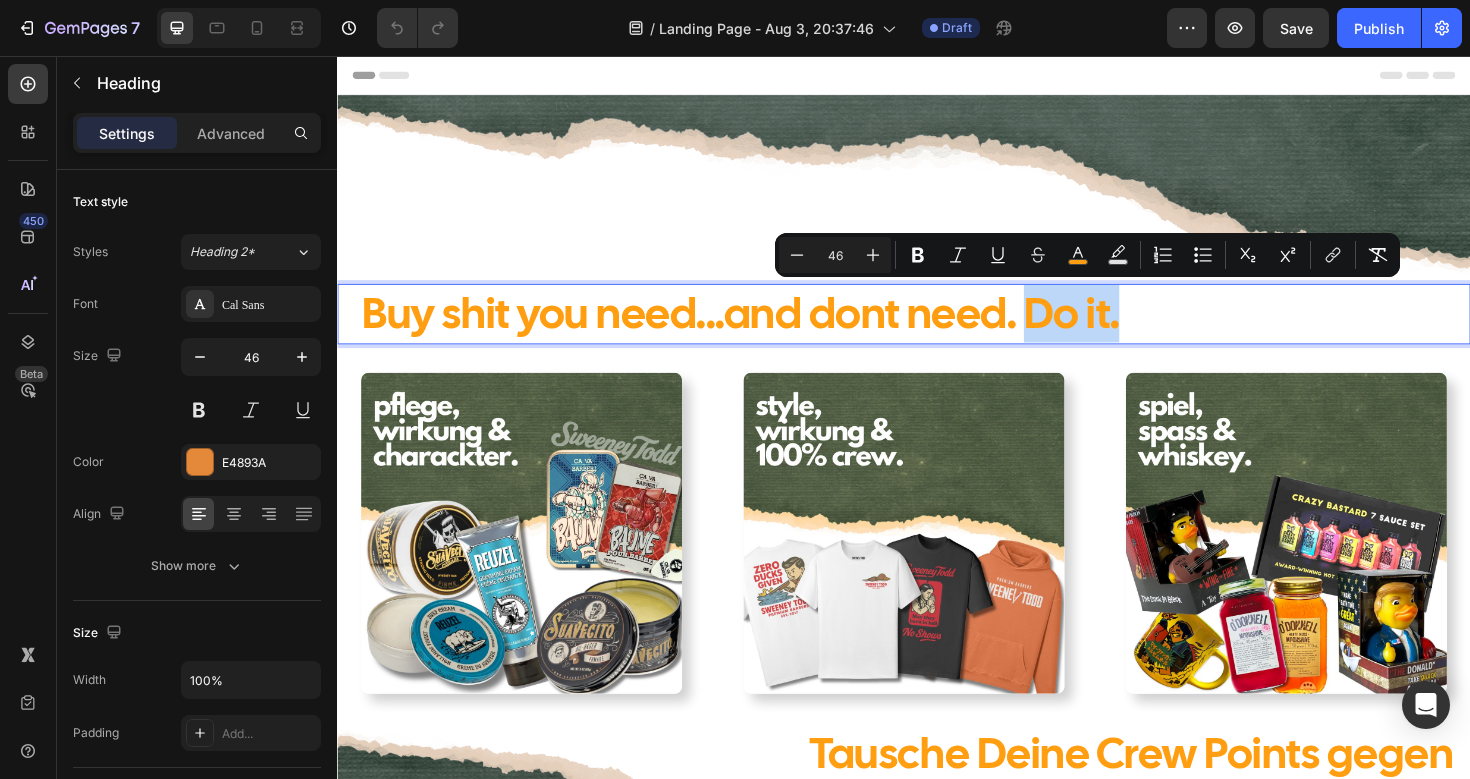 drag, startPoint x: 1163, startPoint y: 333, endPoint x: 1065, endPoint y: 337, distance: 98.0816 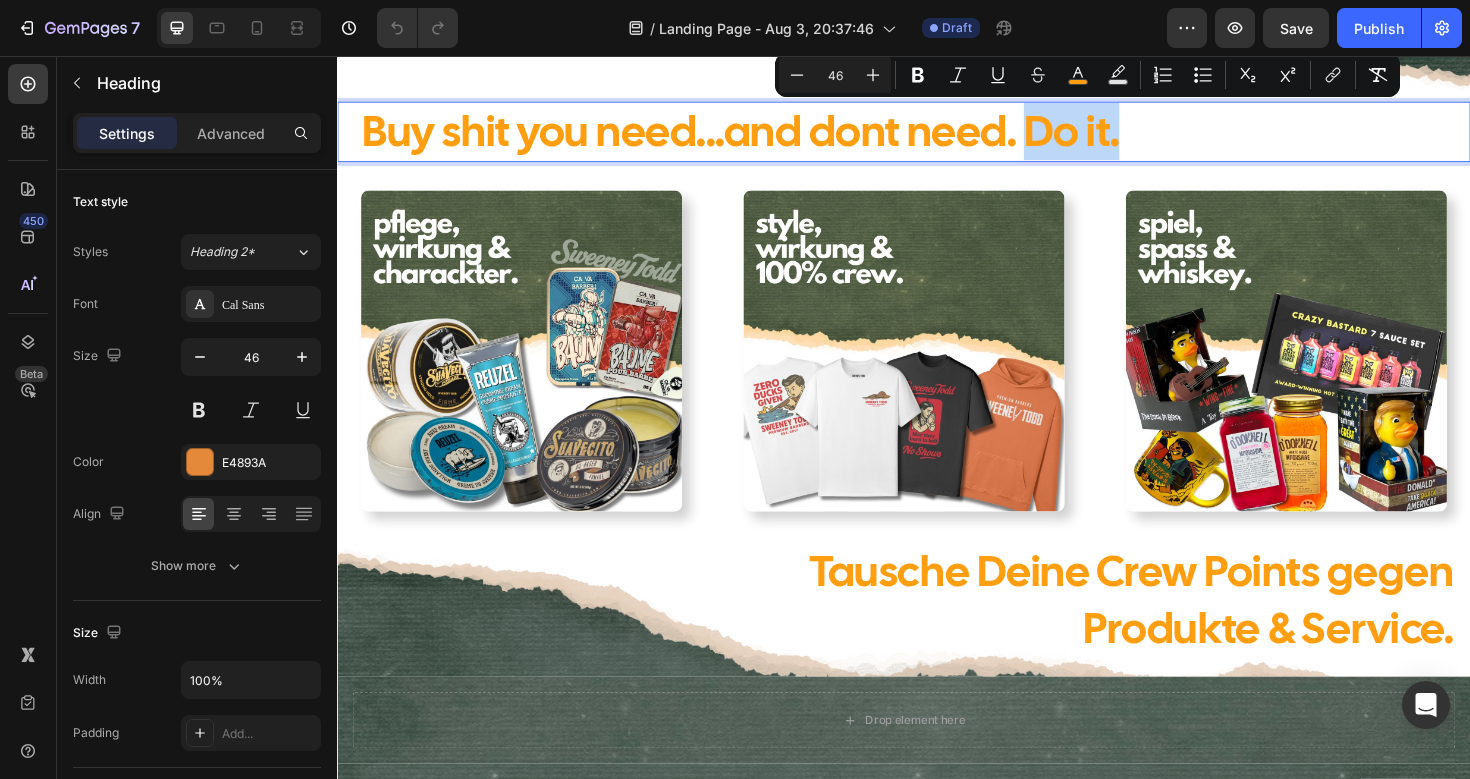 scroll, scrollTop: 196, scrollLeft: 0, axis: vertical 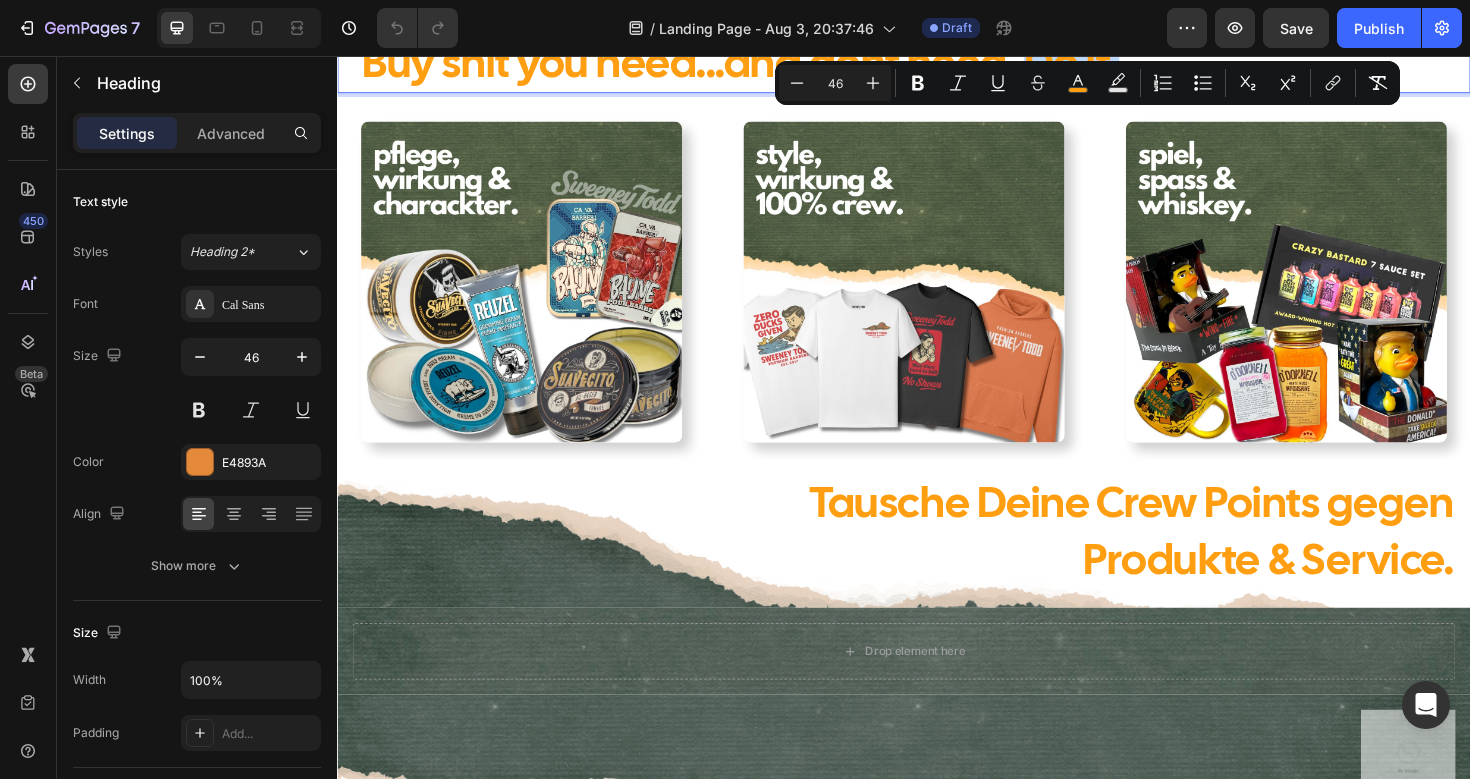 type on "16" 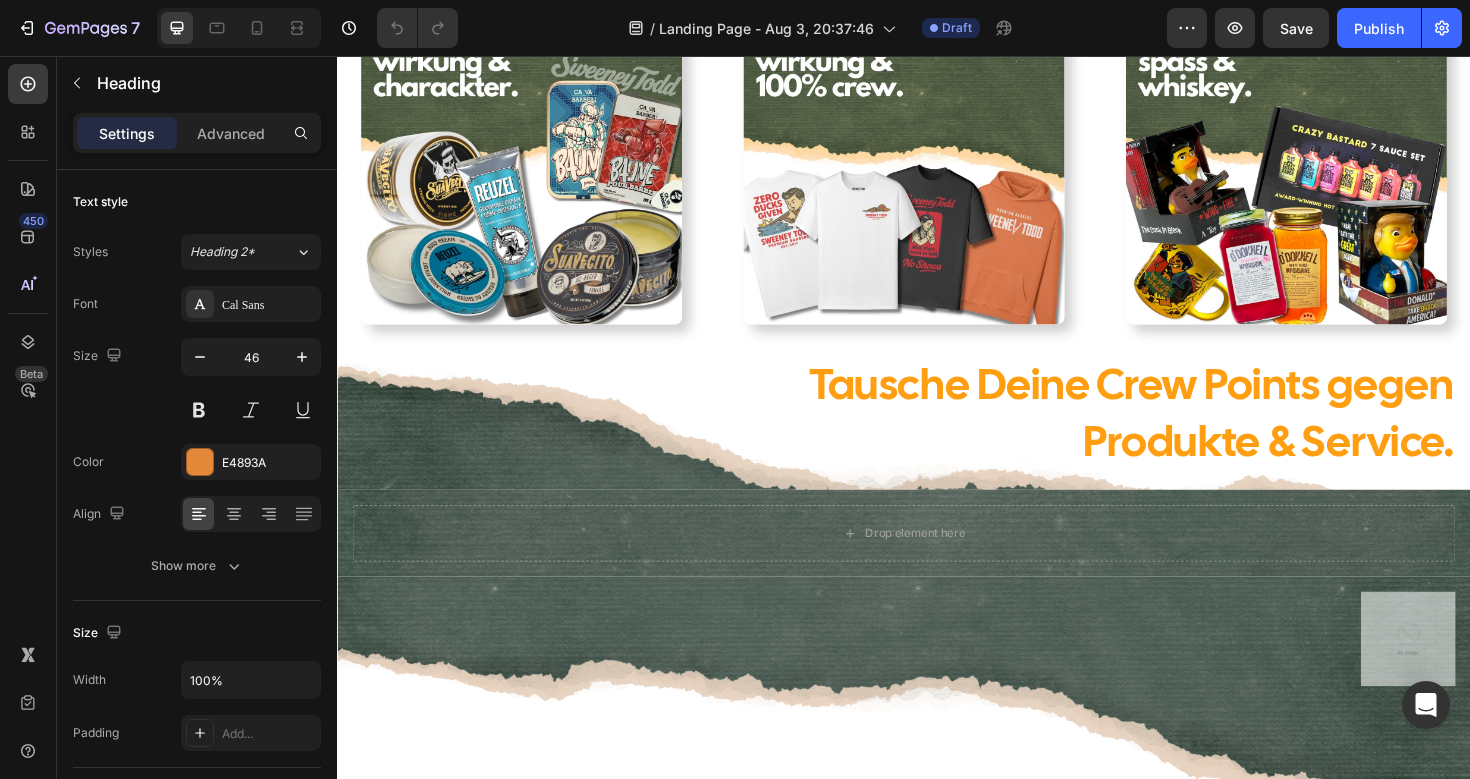 scroll, scrollTop: 396, scrollLeft: 0, axis: vertical 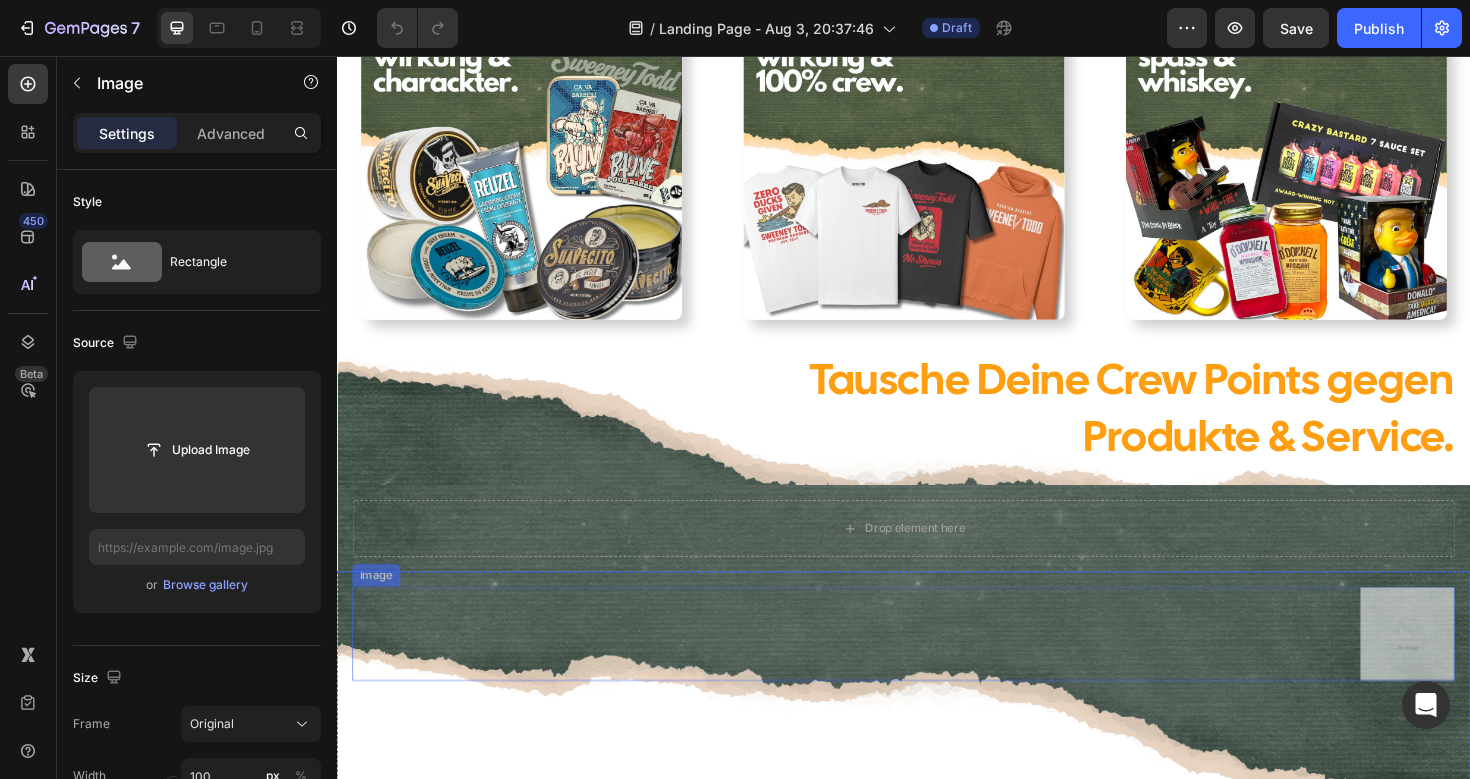 click at bounding box center [1471, 668] 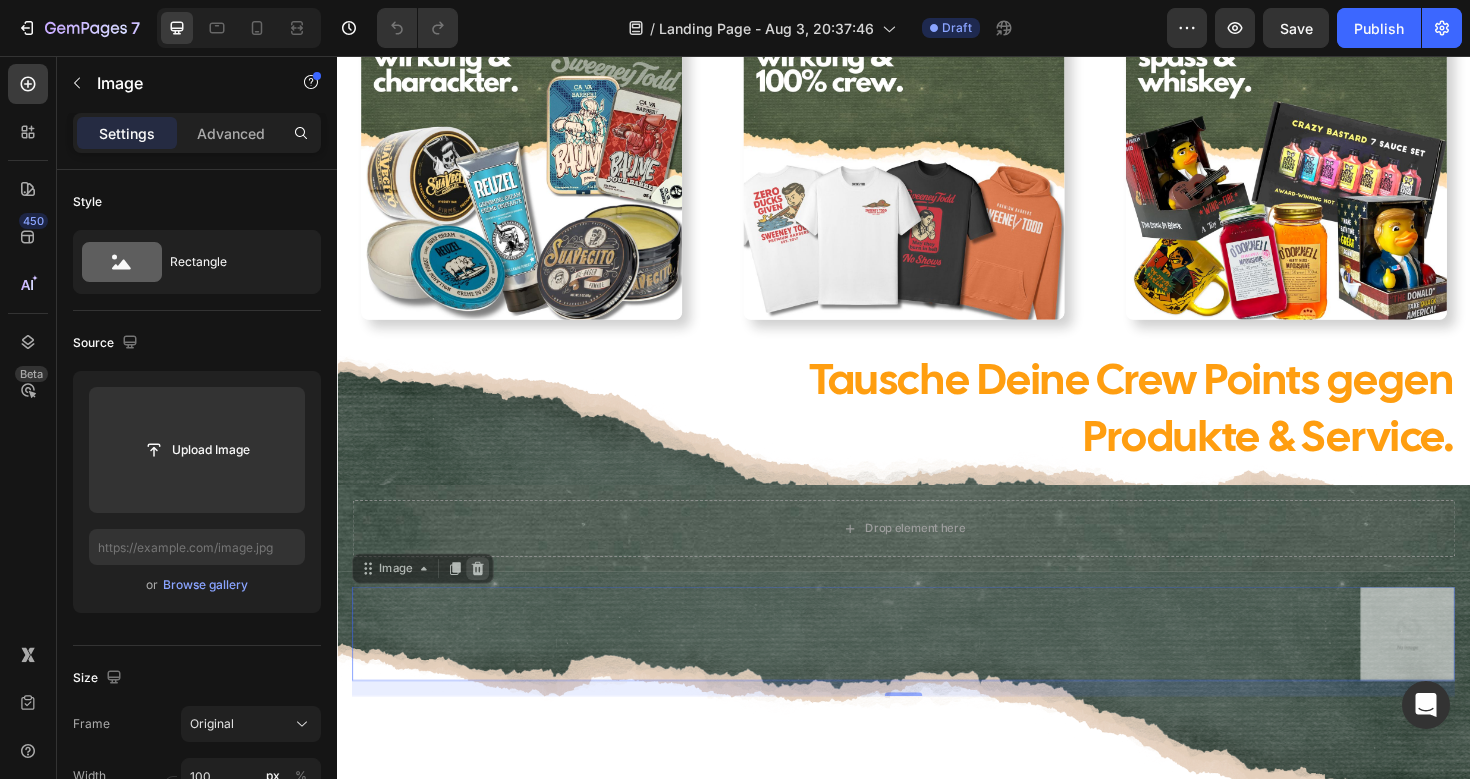 click 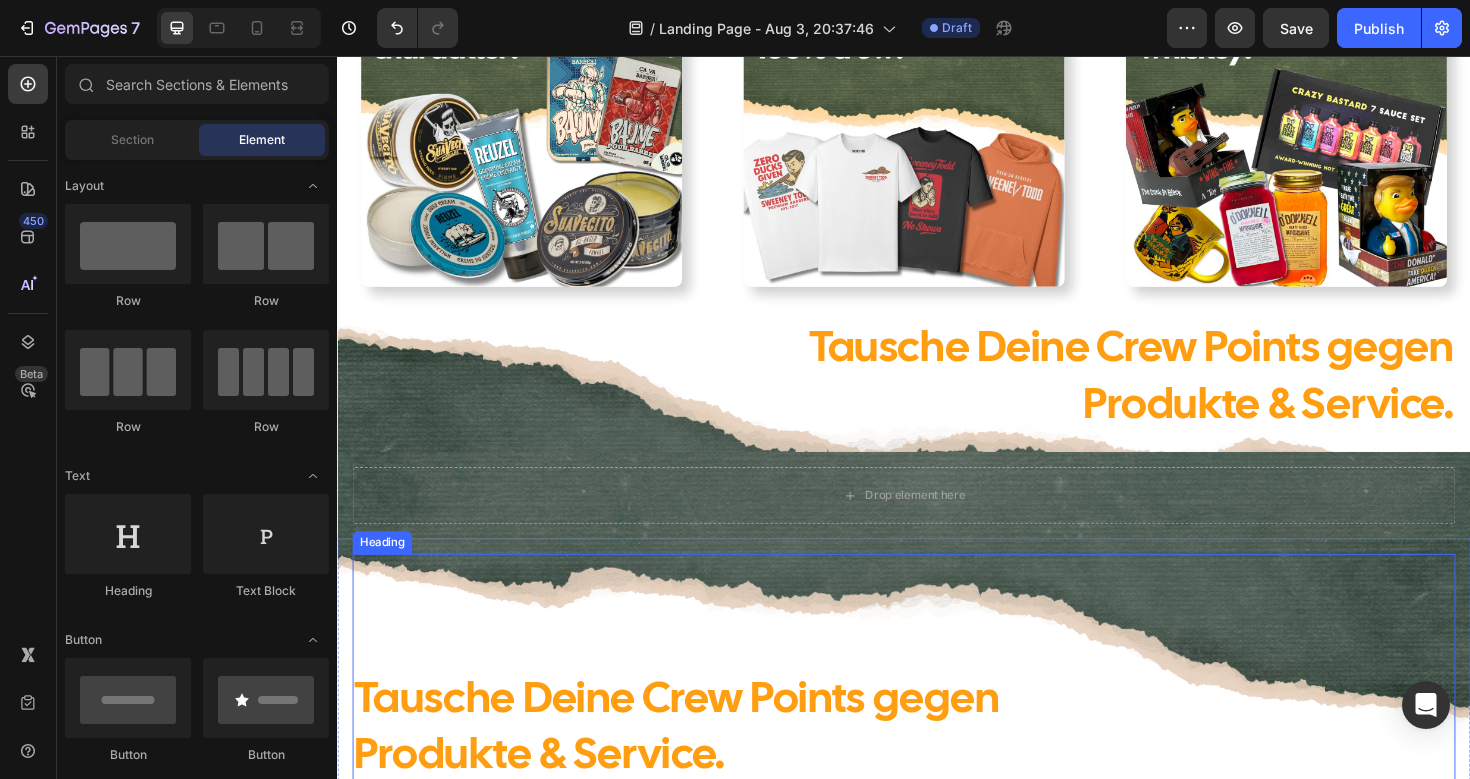 scroll, scrollTop: 535, scrollLeft: 0, axis: vertical 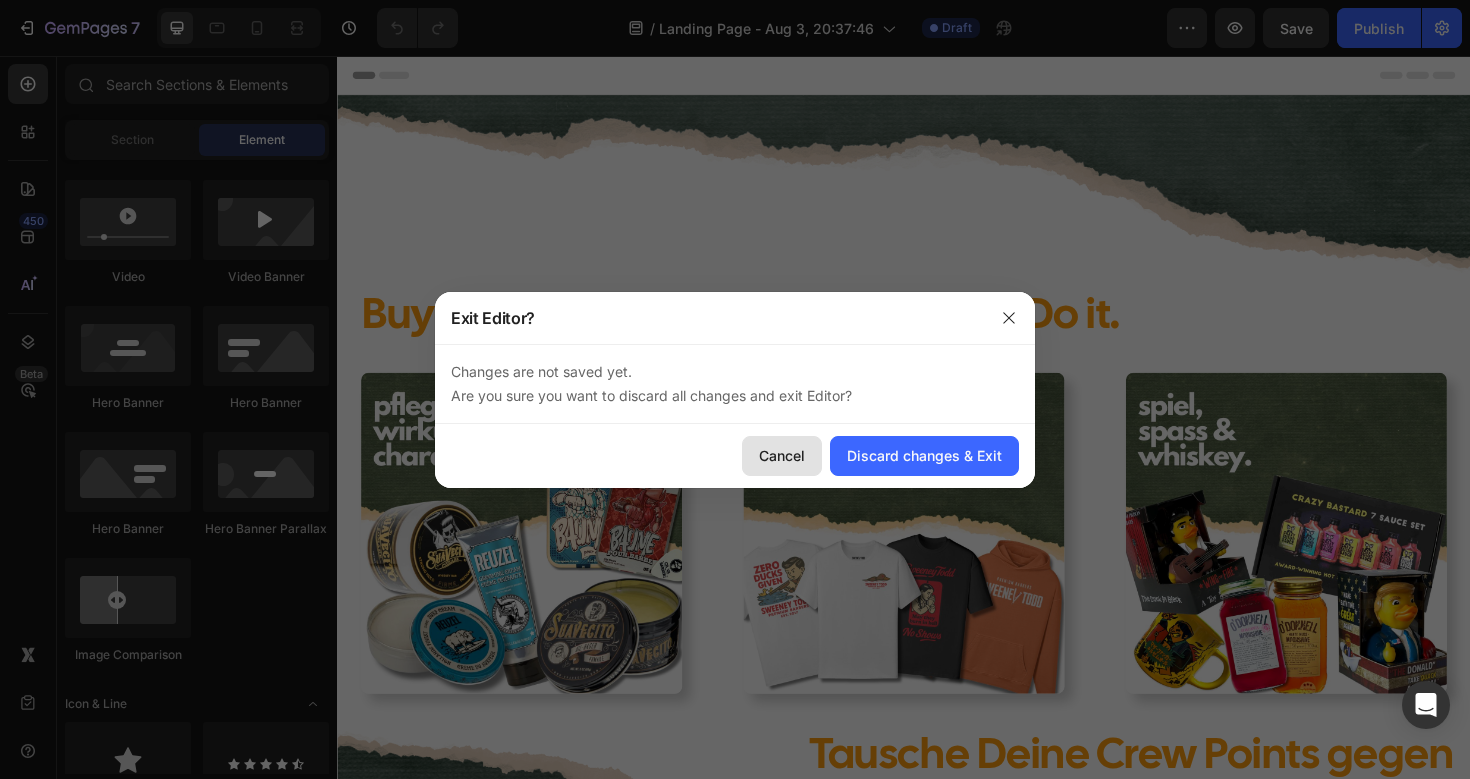 click on "Cancel" at bounding box center (782, 455) 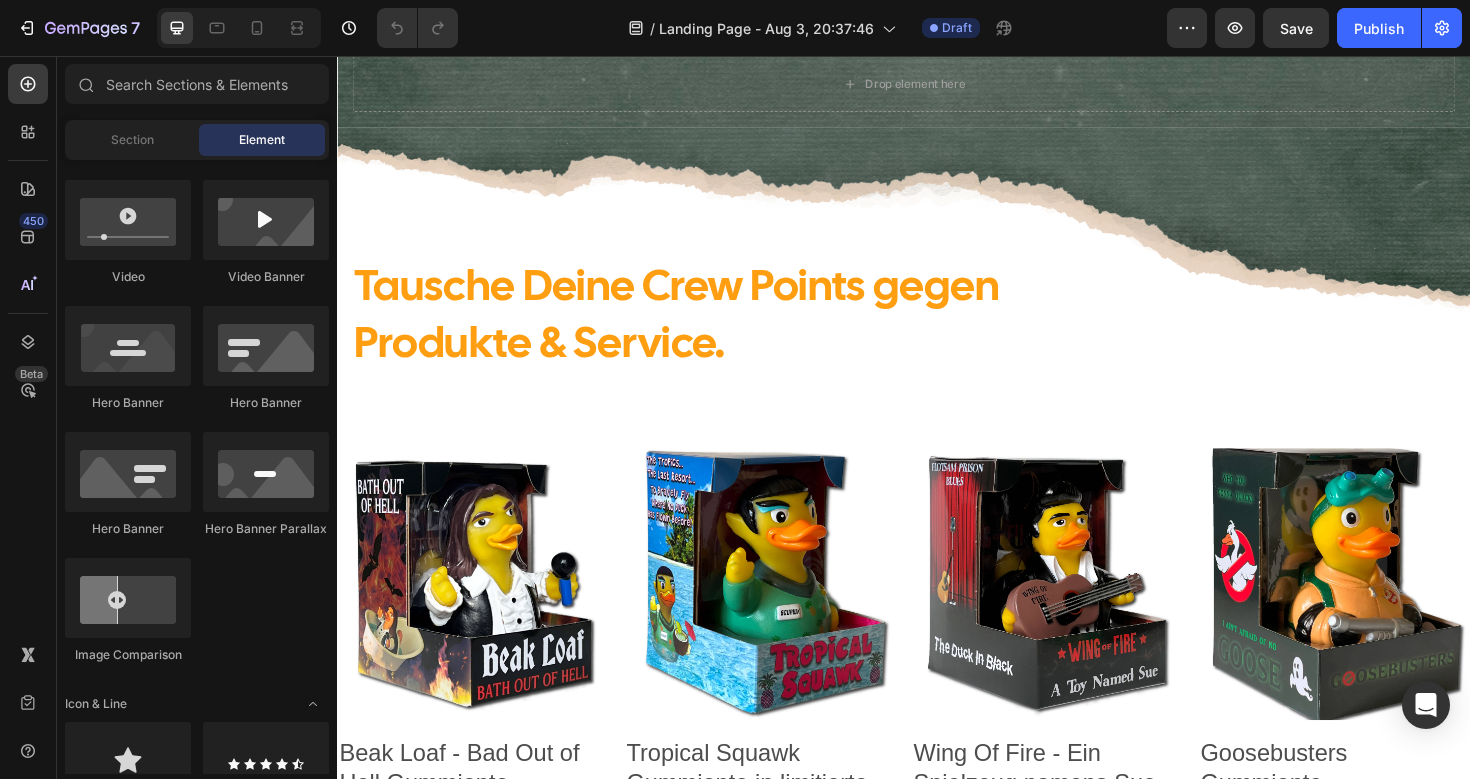 scroll, scrollTop: 718, scrollLeft: 0, axis: vertical 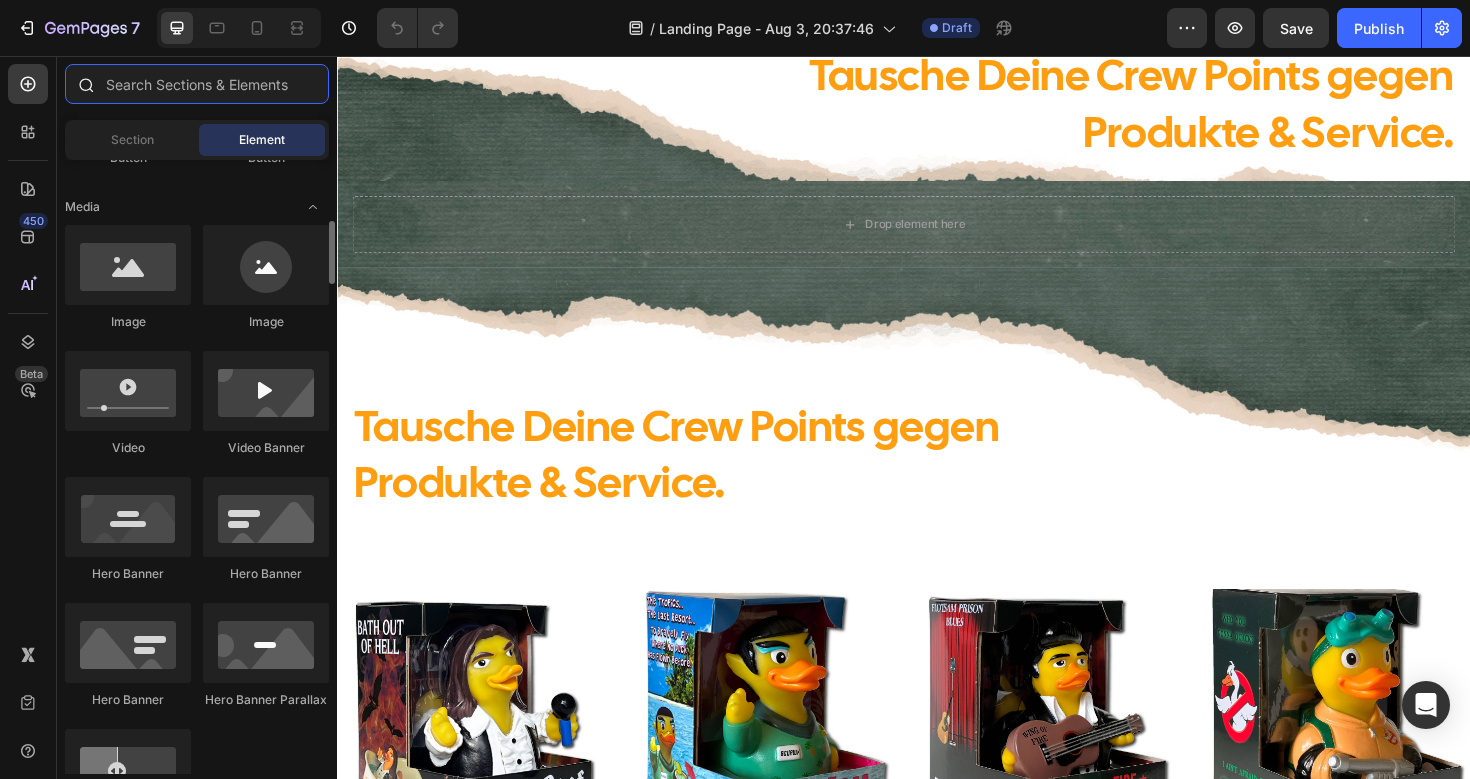 click at bounding box center [197, 84] 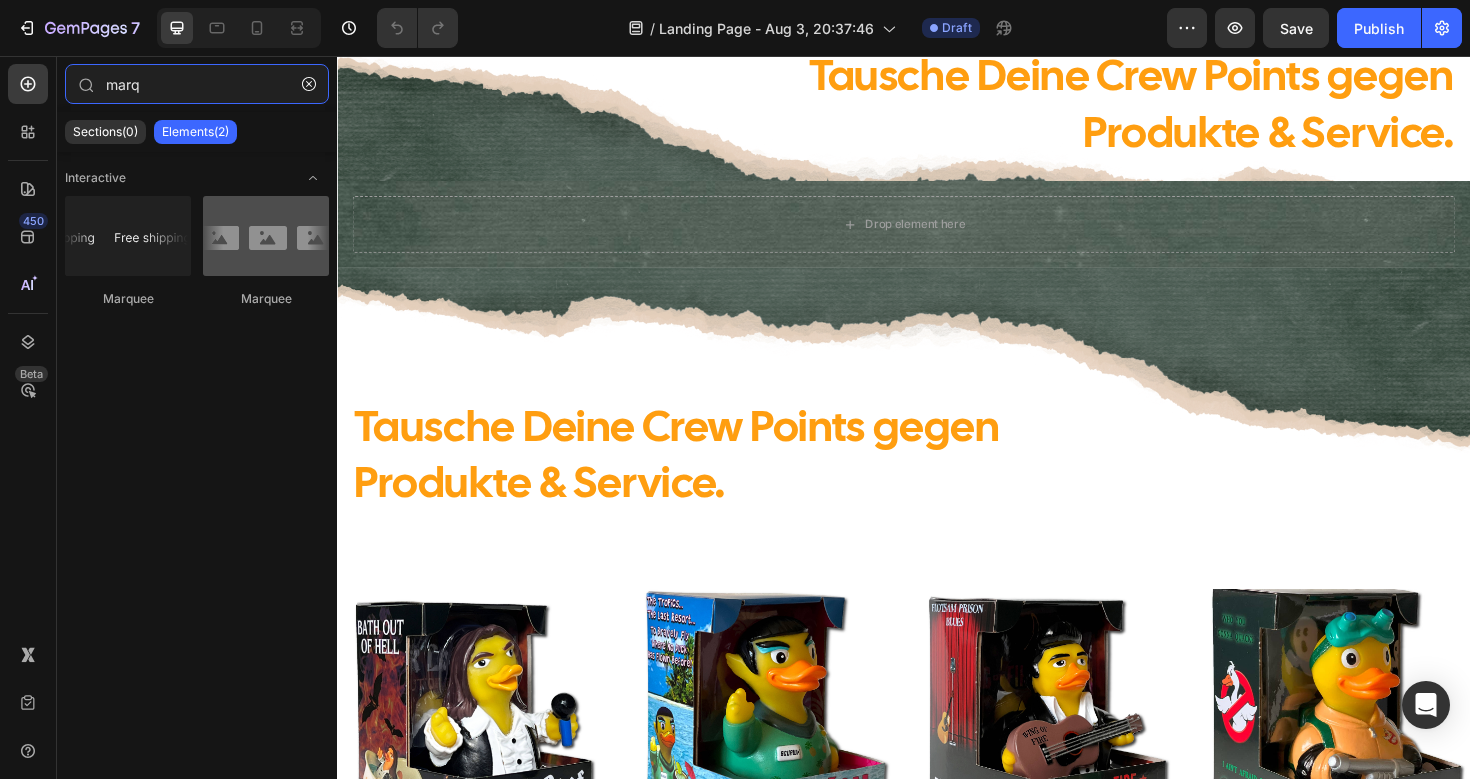 type on "marq" 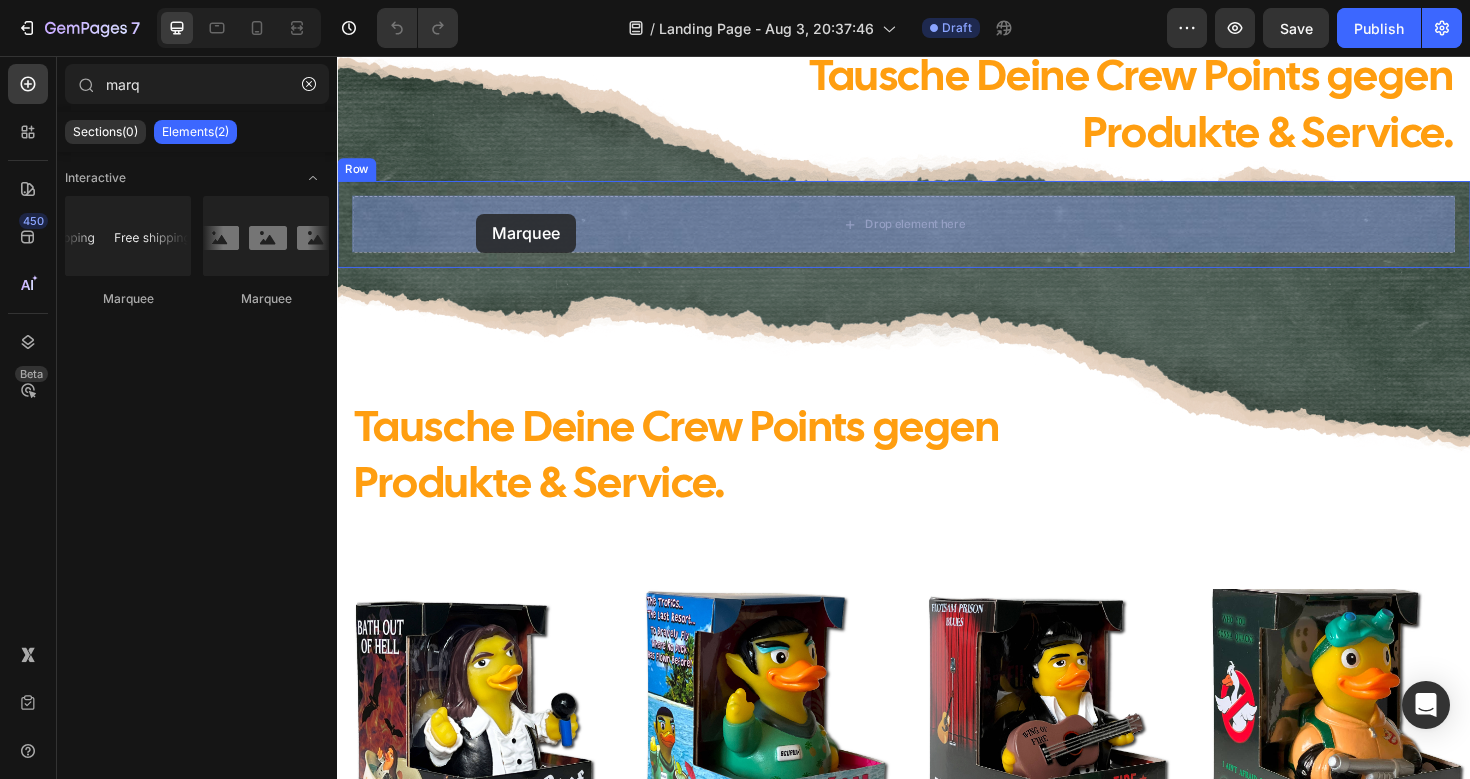 drag, startPoint x: 600, startPoint y: 300, endPoint x: 484, endPoint y: 223, distance: 139.23003 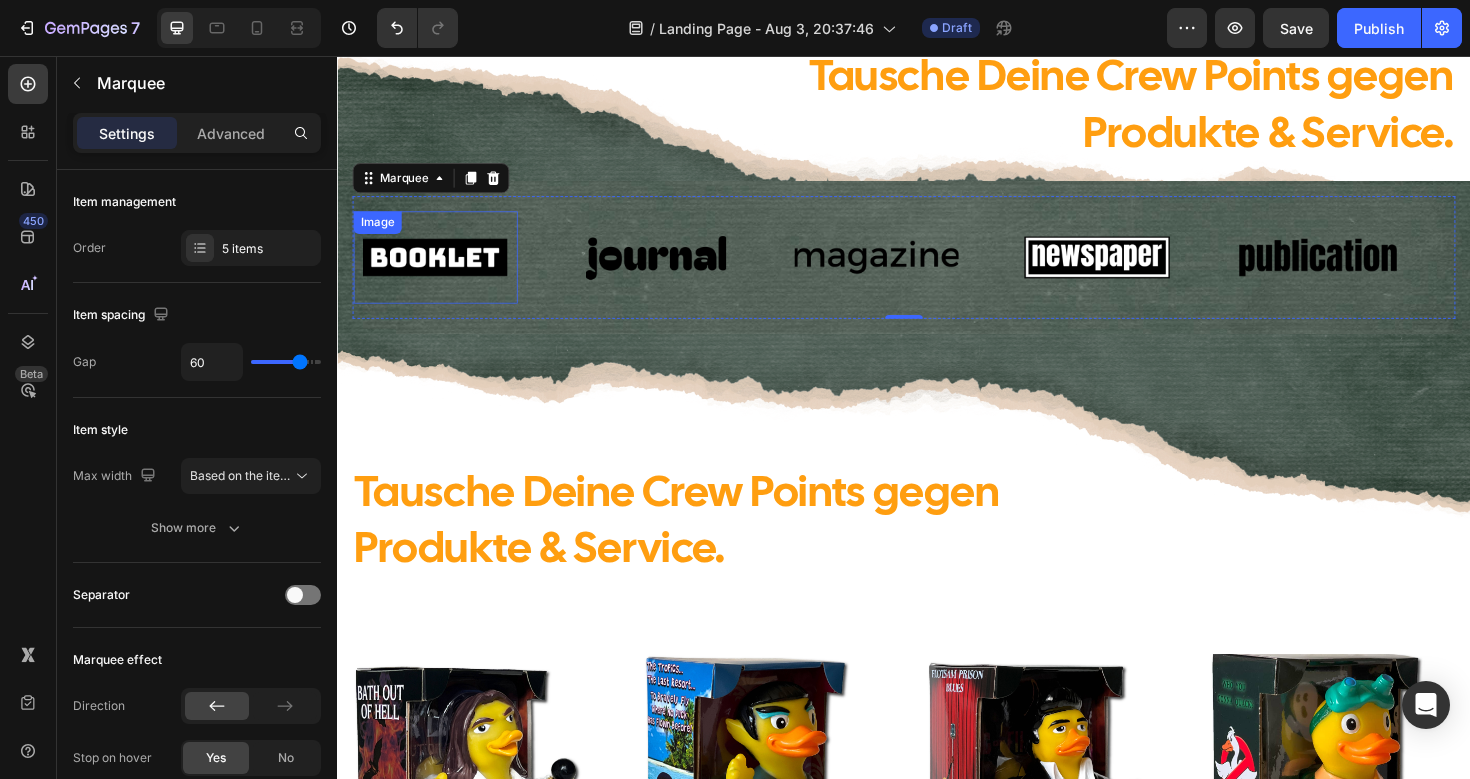 click at bounding box center (441, 268) 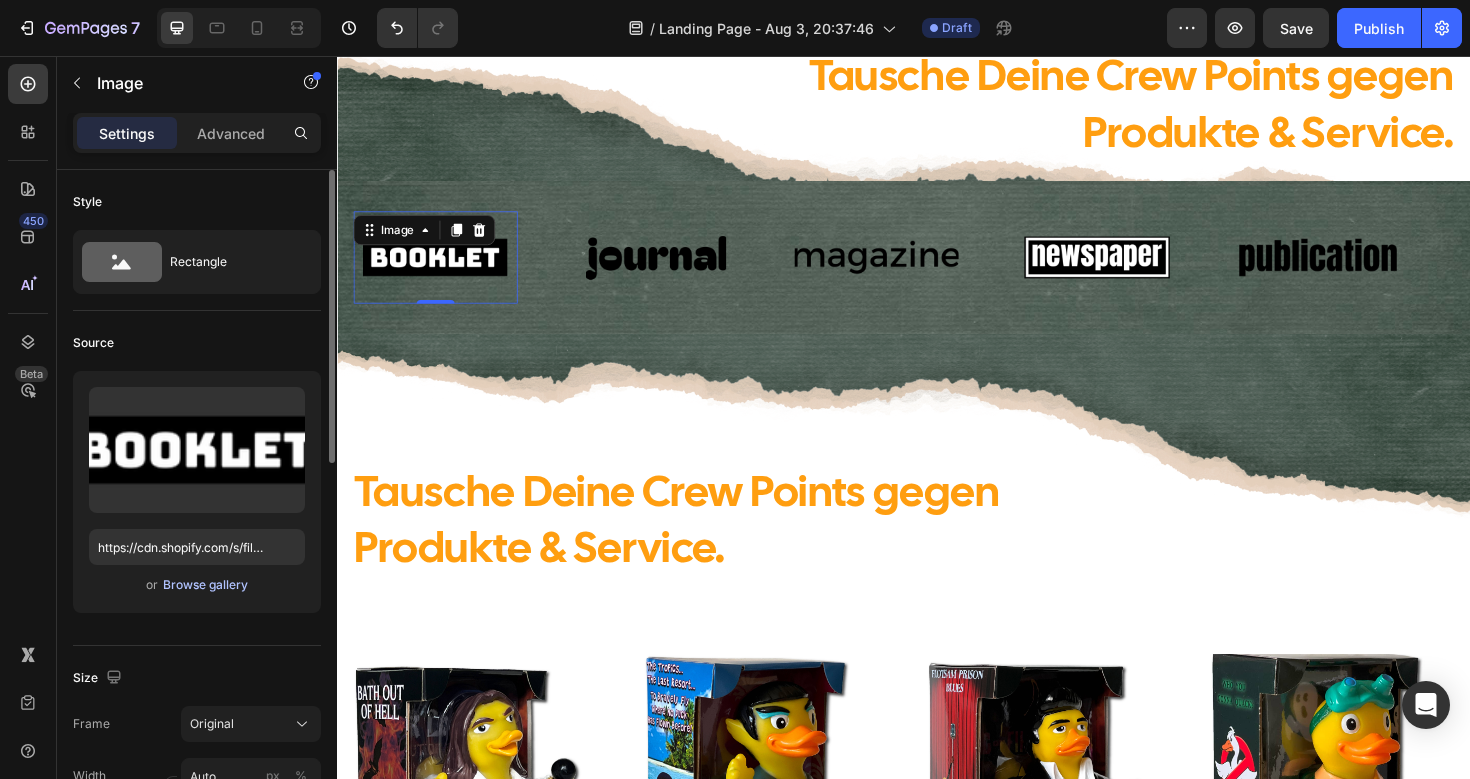 click on "Browse gallery" at bounding box center (205, 585) 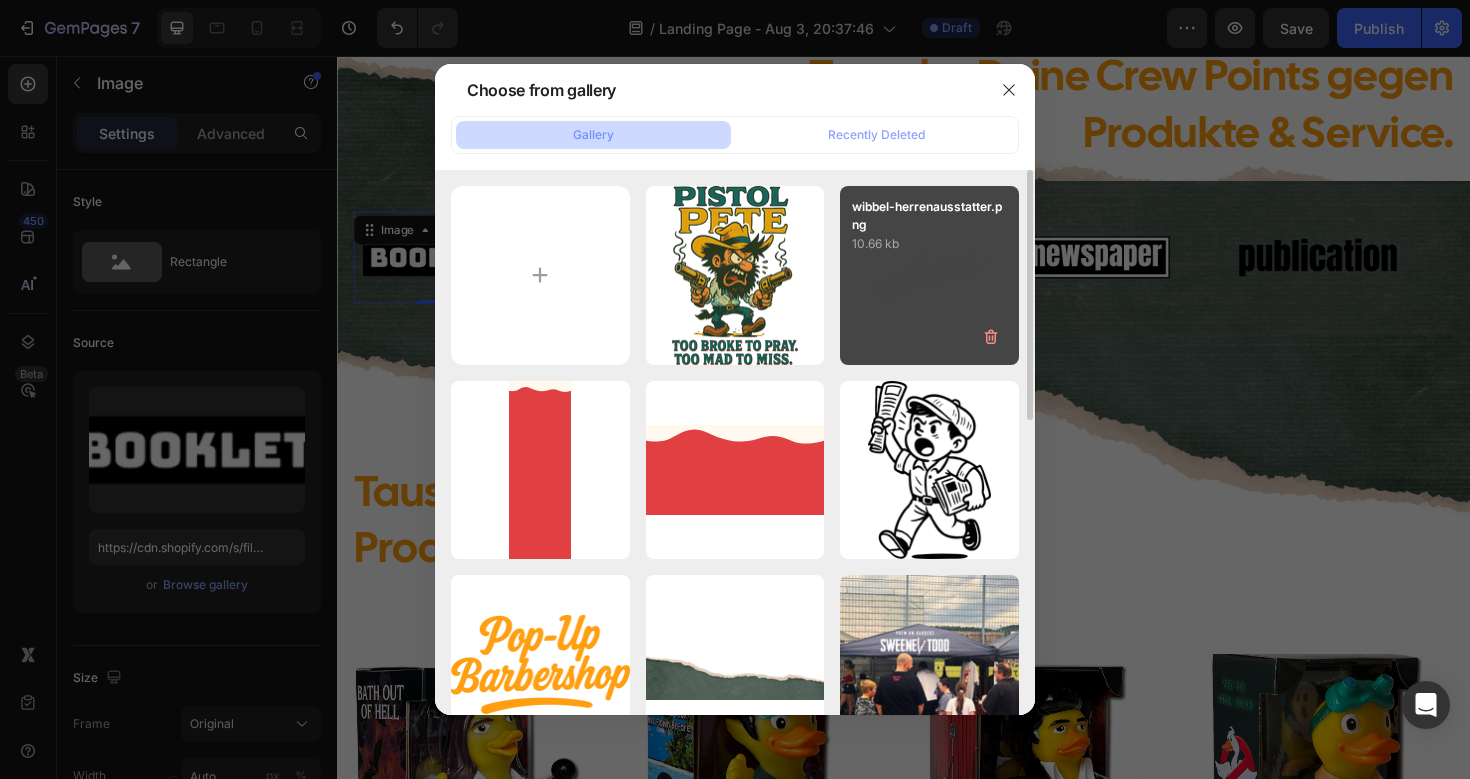 click on "wibbel-herrenausstatter.png 10.66 kb" at bounding box center (929, 275) 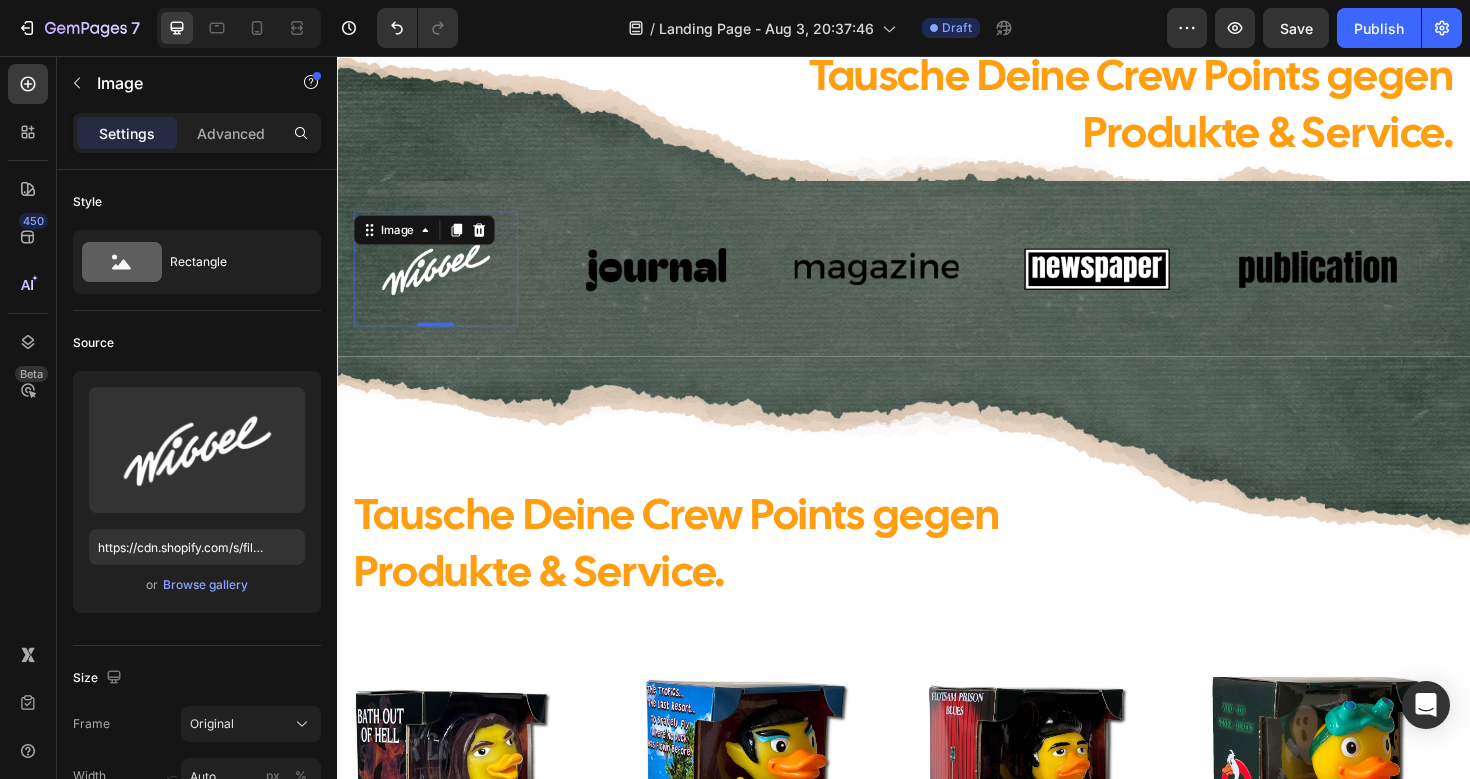 click at bounding box center [908, 281] 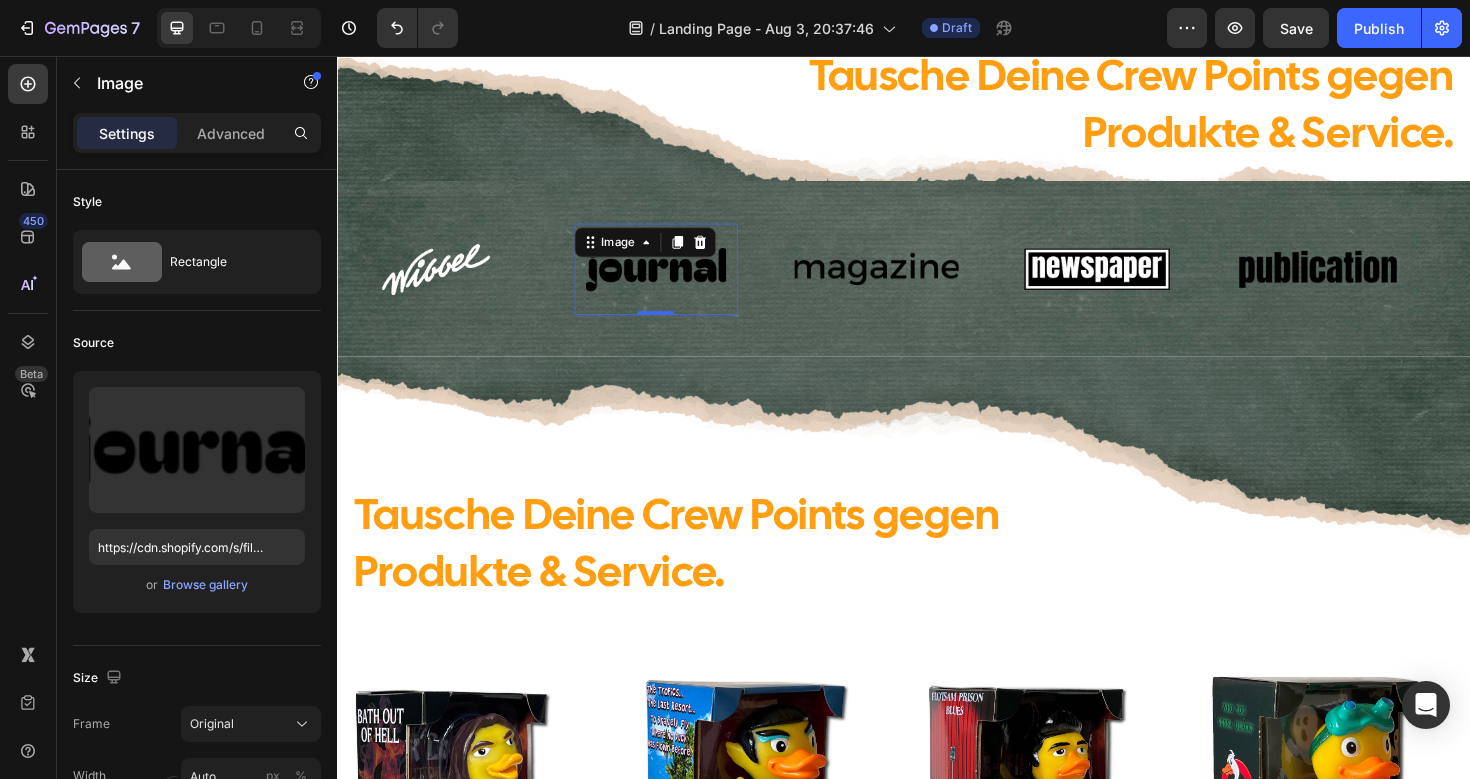 click at bounding box center (675, 281) 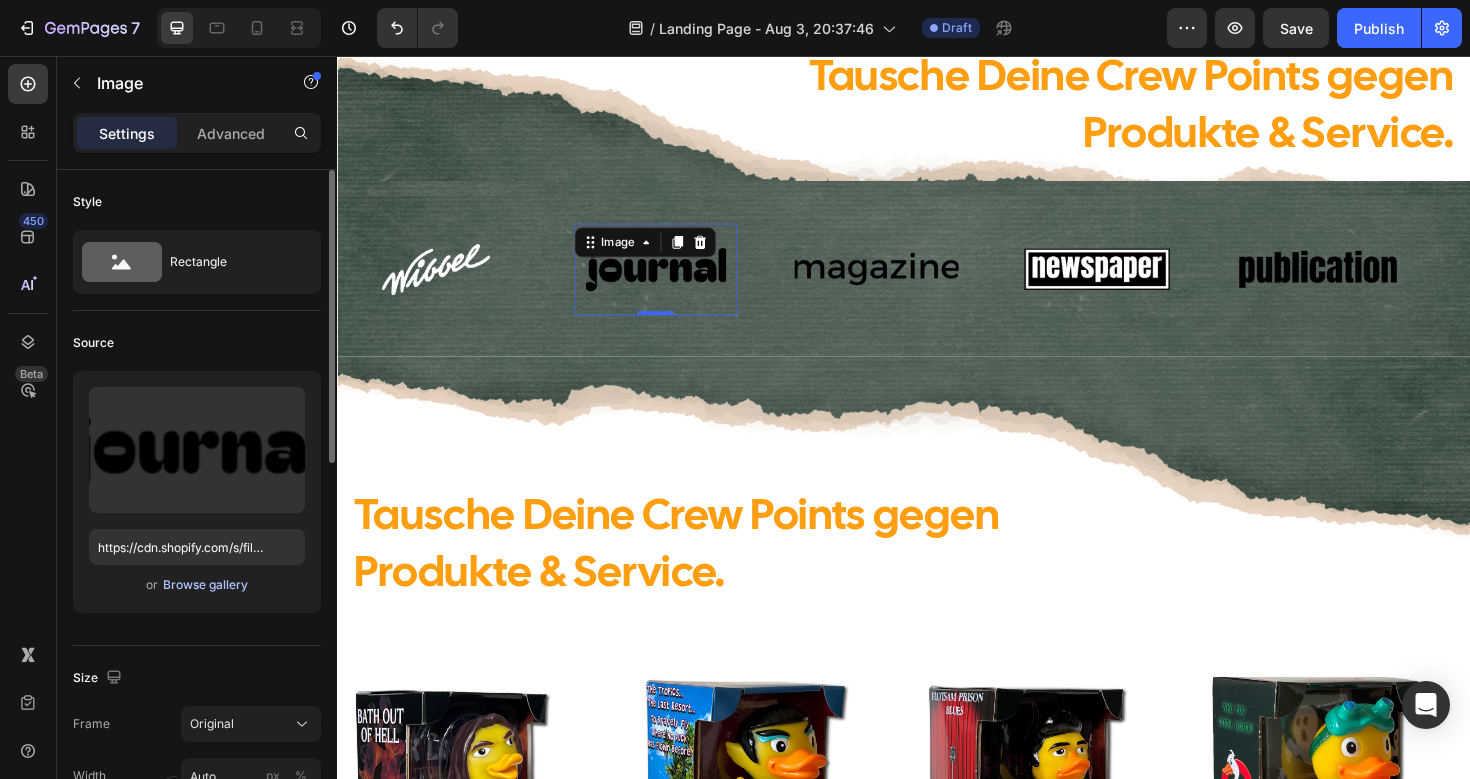 click on "Browse gallery" at bounding box center (205, 585) 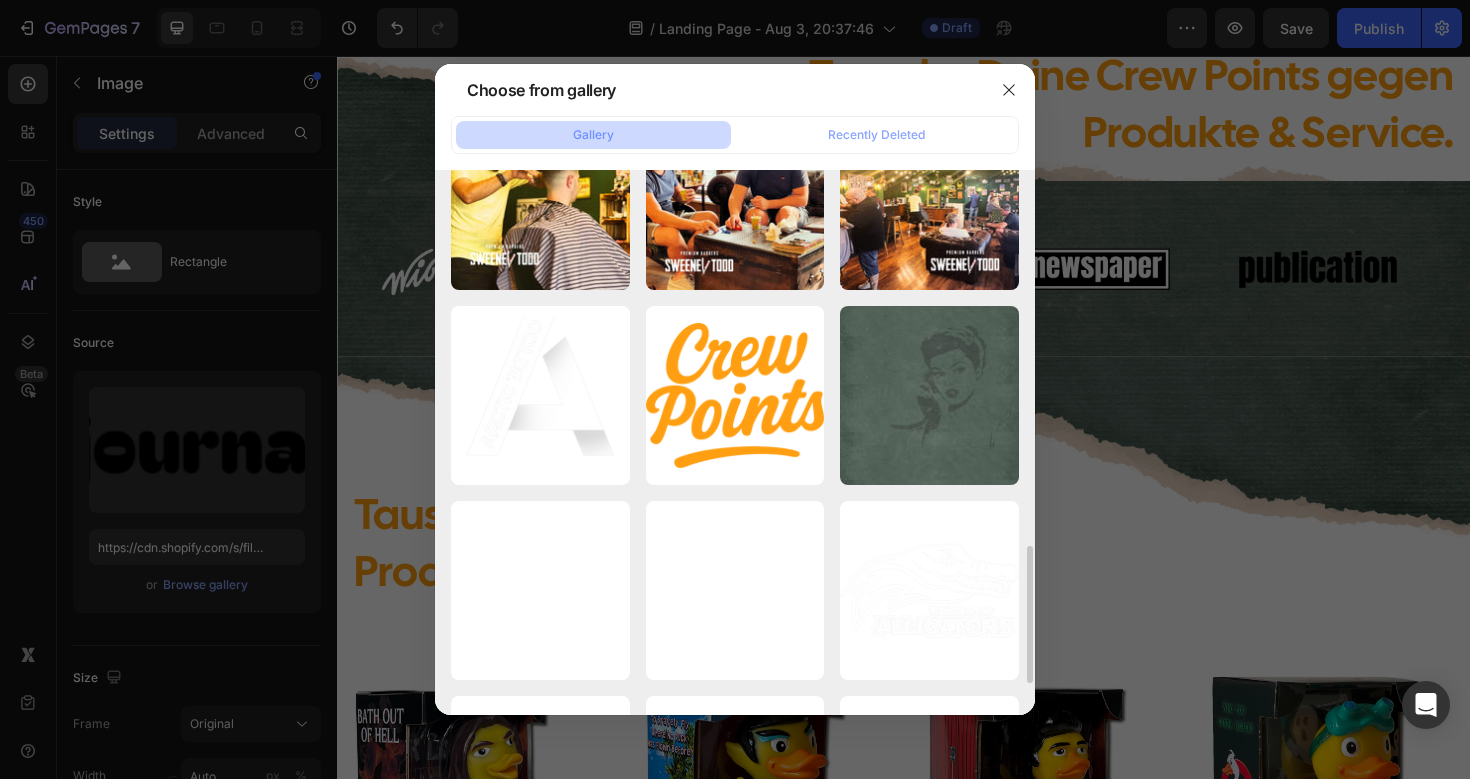 scroll, scrollTop: 1447, scrollLeft: 0, axis: vertical 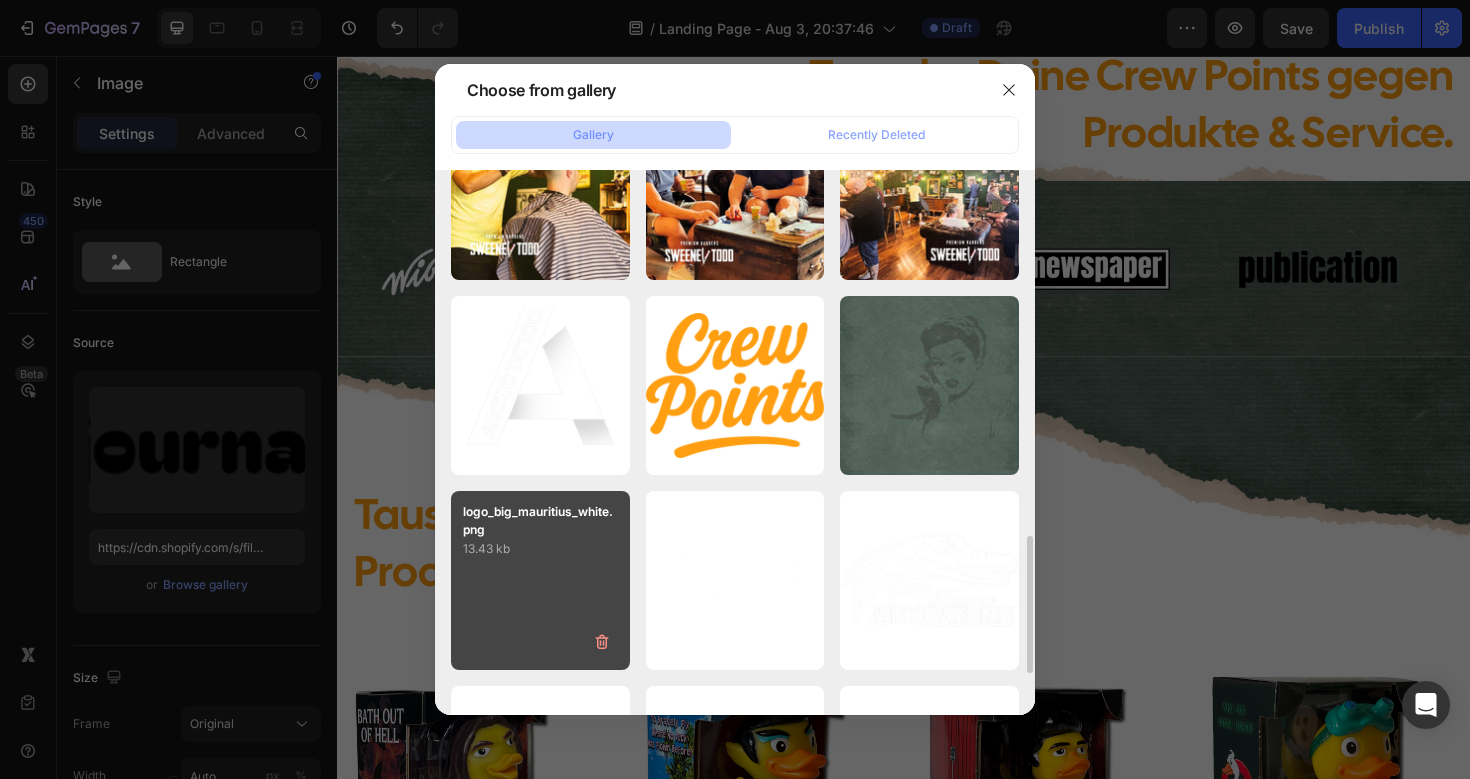 click on "logo_big_mauritius_white.png 13.43 kb" at bounding box center [540, 580] 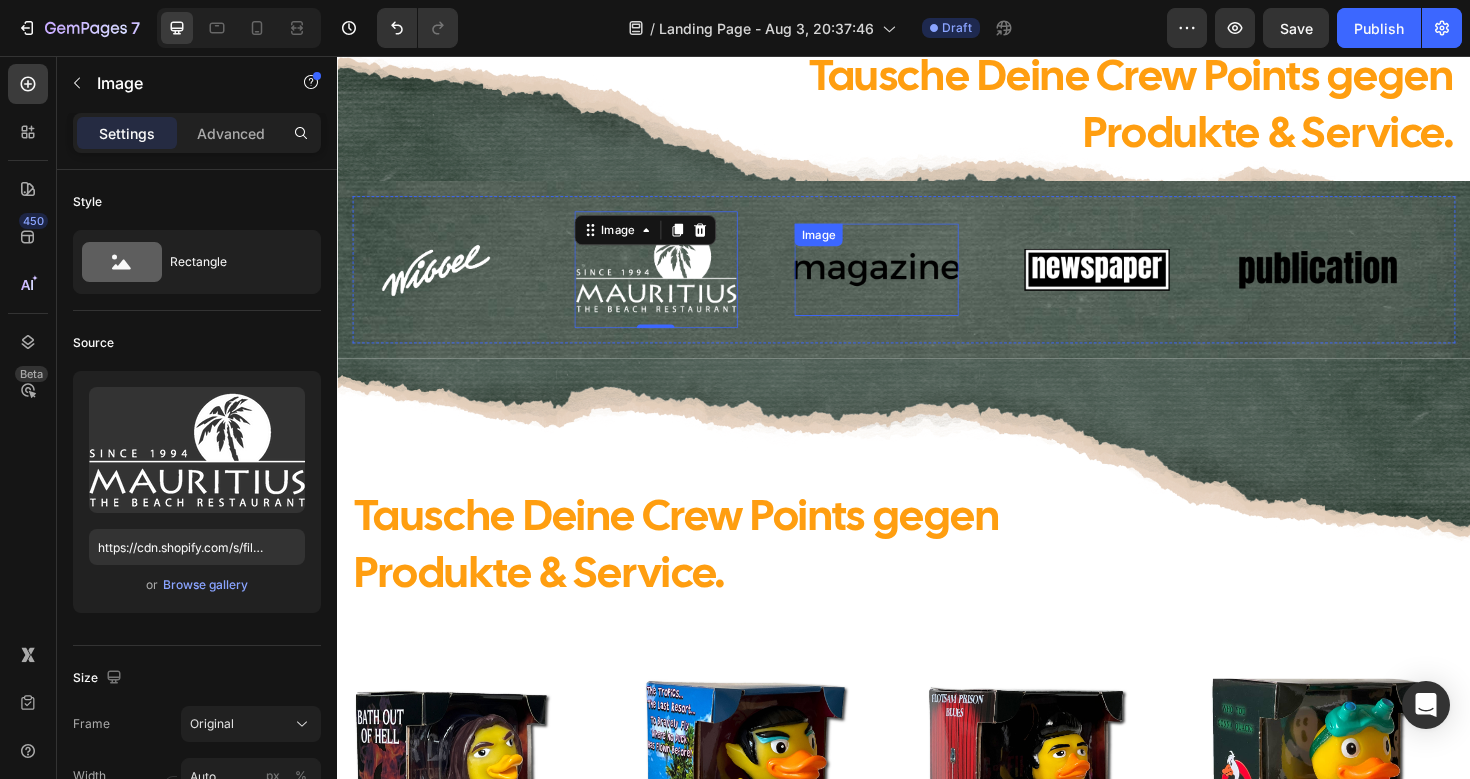click at bounding box center (908, 281) 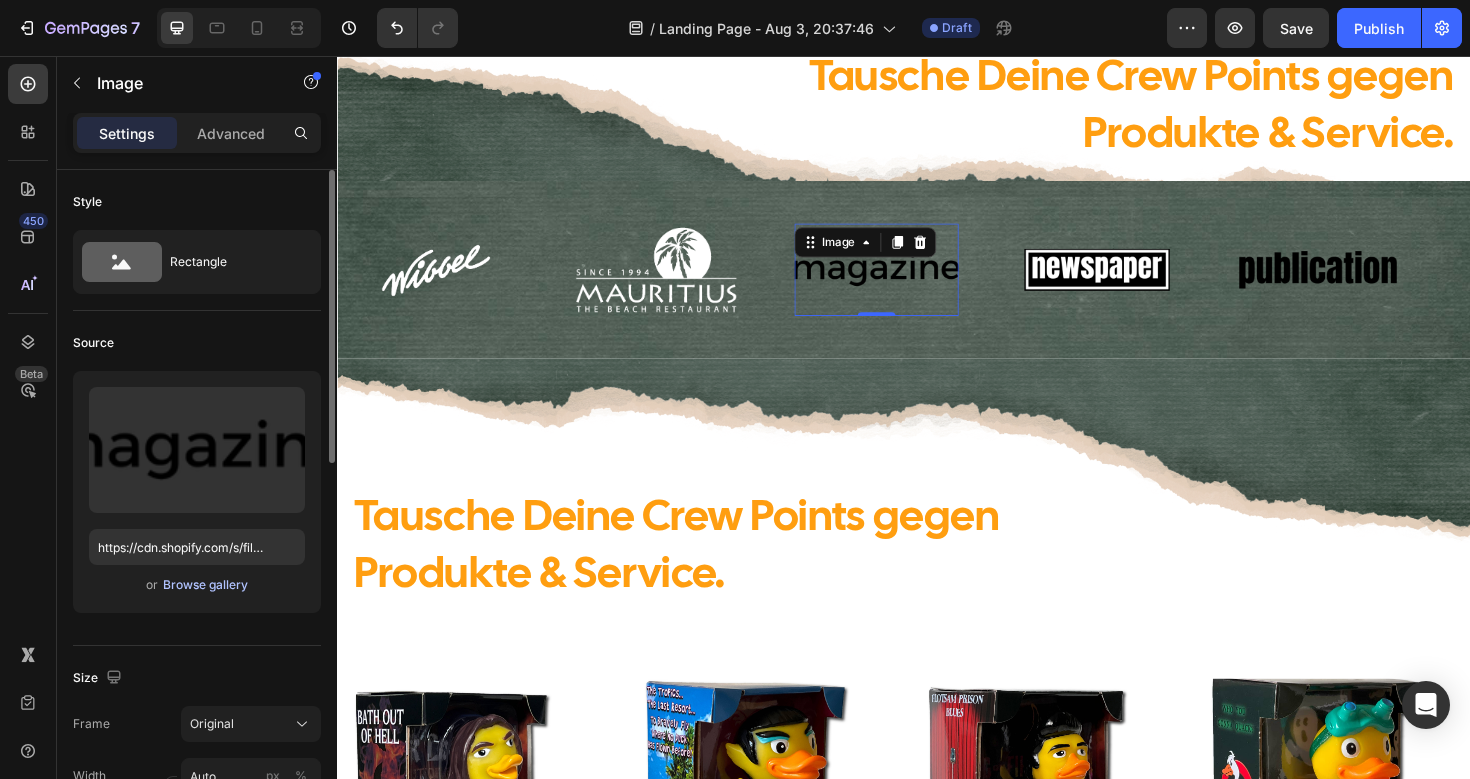 click on "Browse gallery" at bounding box center (205, 585) 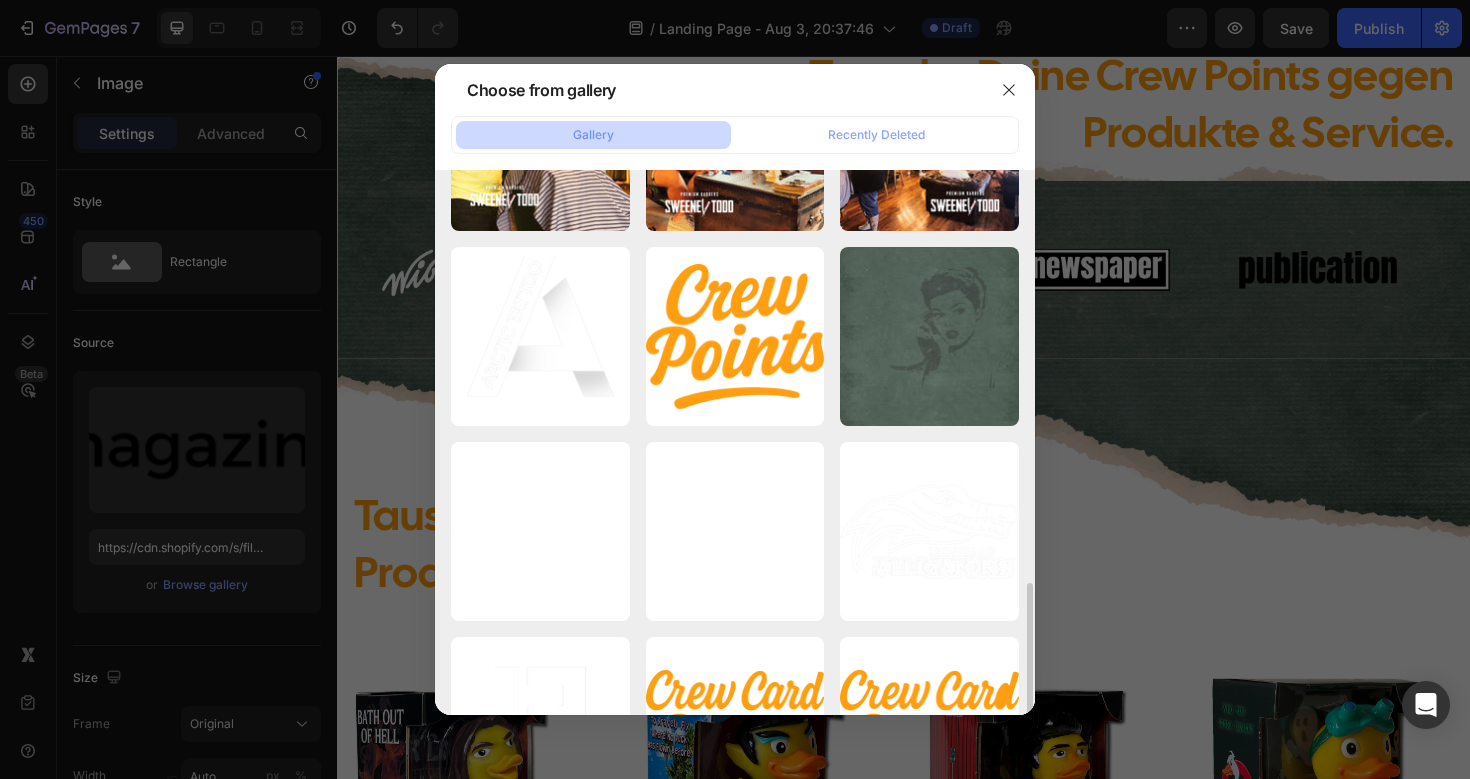 scroll, scrollTop: 1524, scrollLeft: 0, axis: vertical 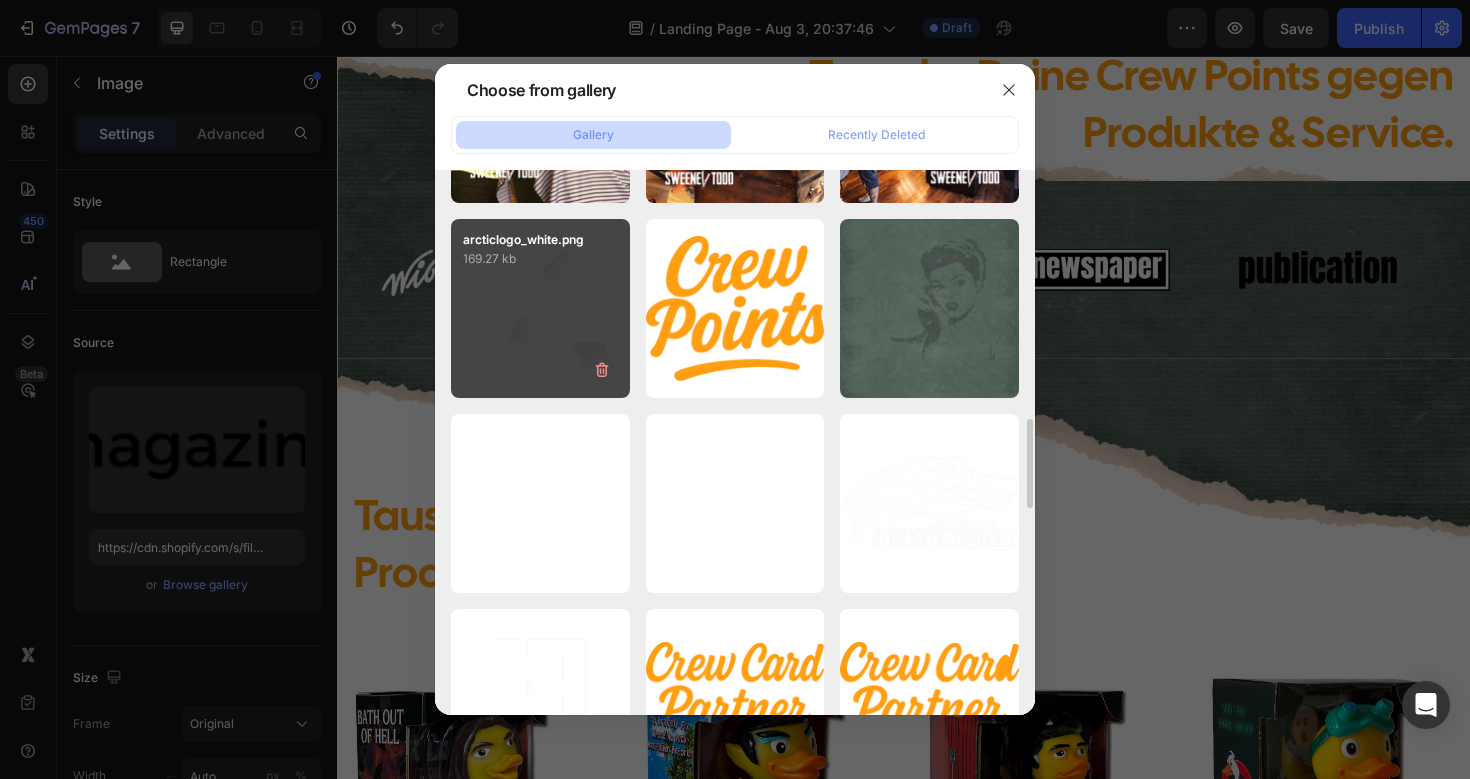 click on "arcticlogo_white.png 169.27 kb" at bounding box center (540, 308) 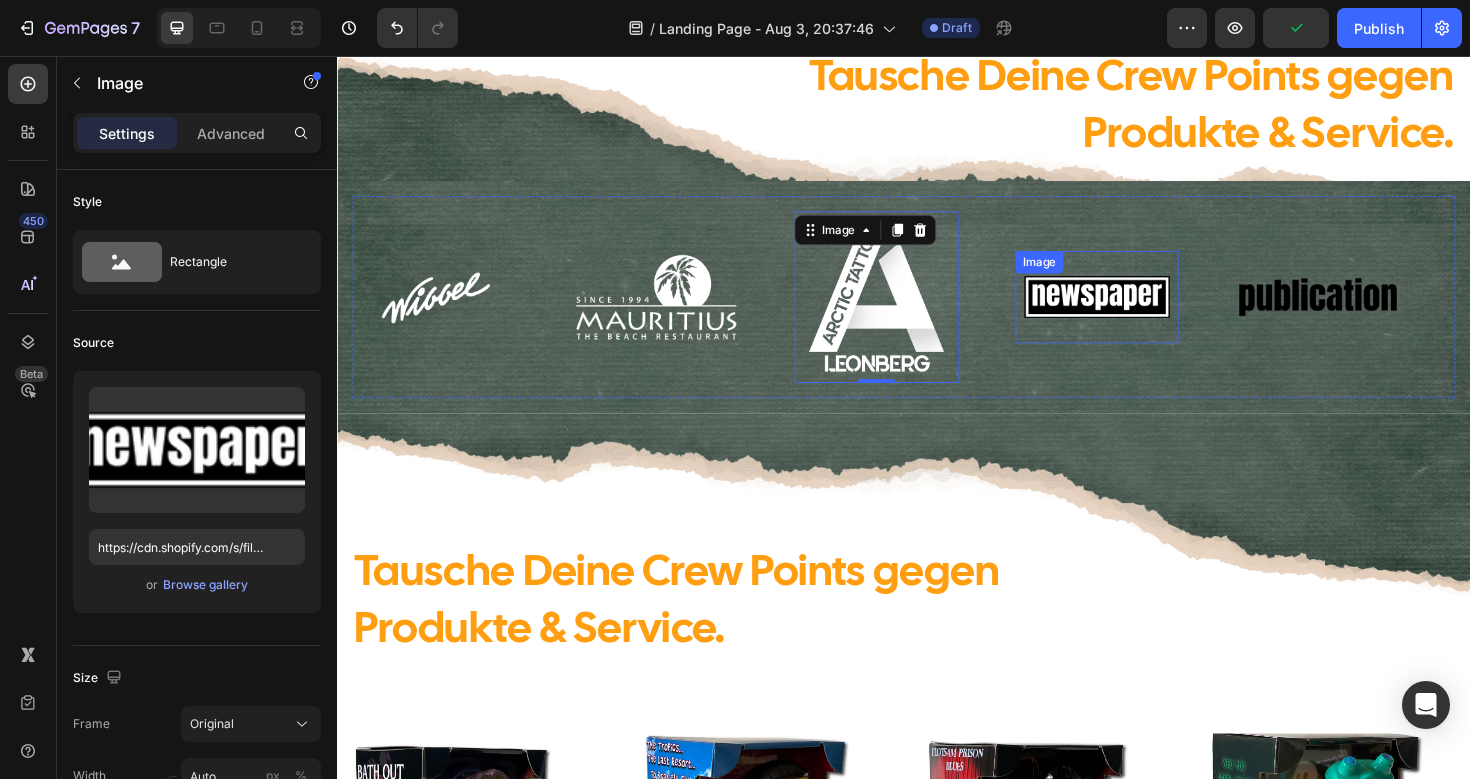 click at bounding box center (1142, 310) 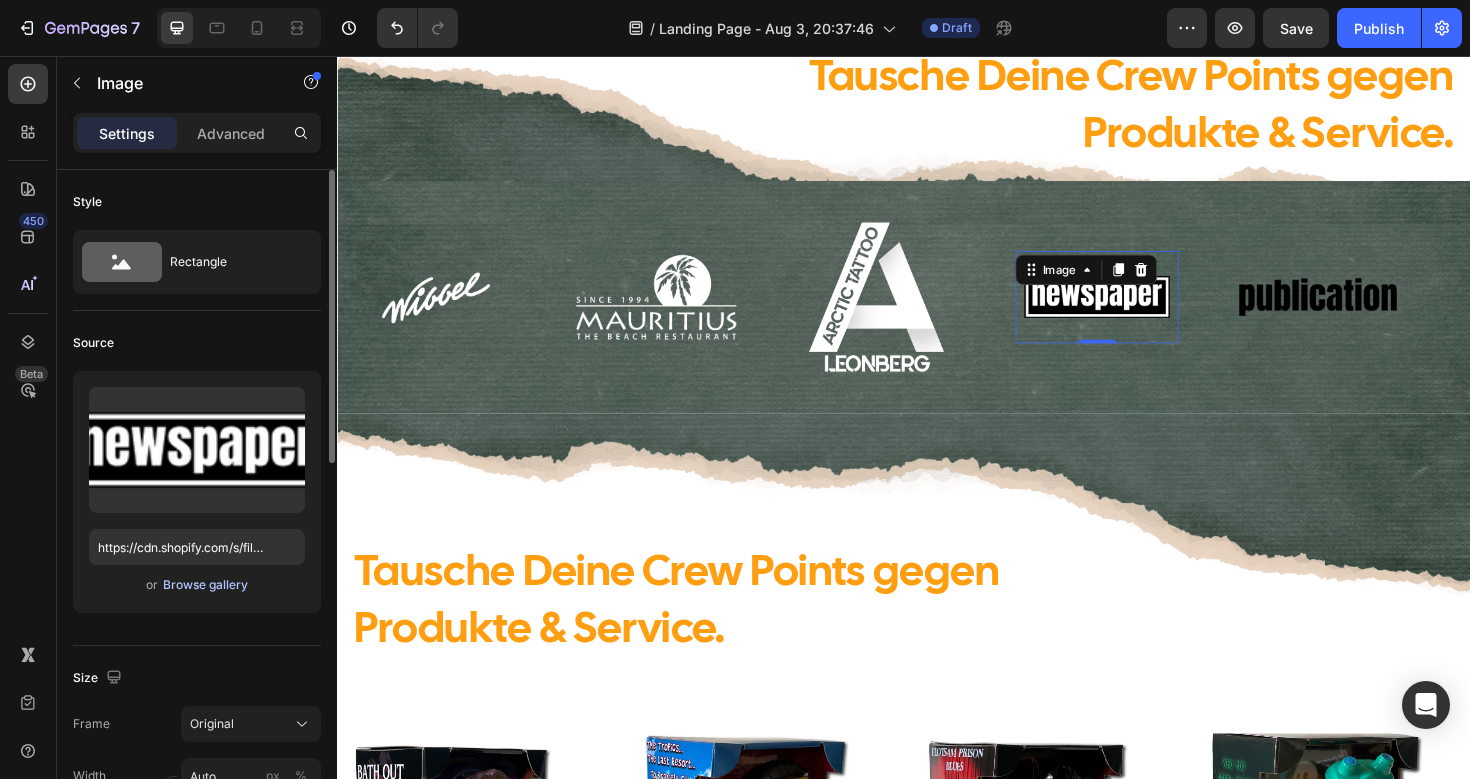 click on "Browse gallery" at bounding box center [205, 585] 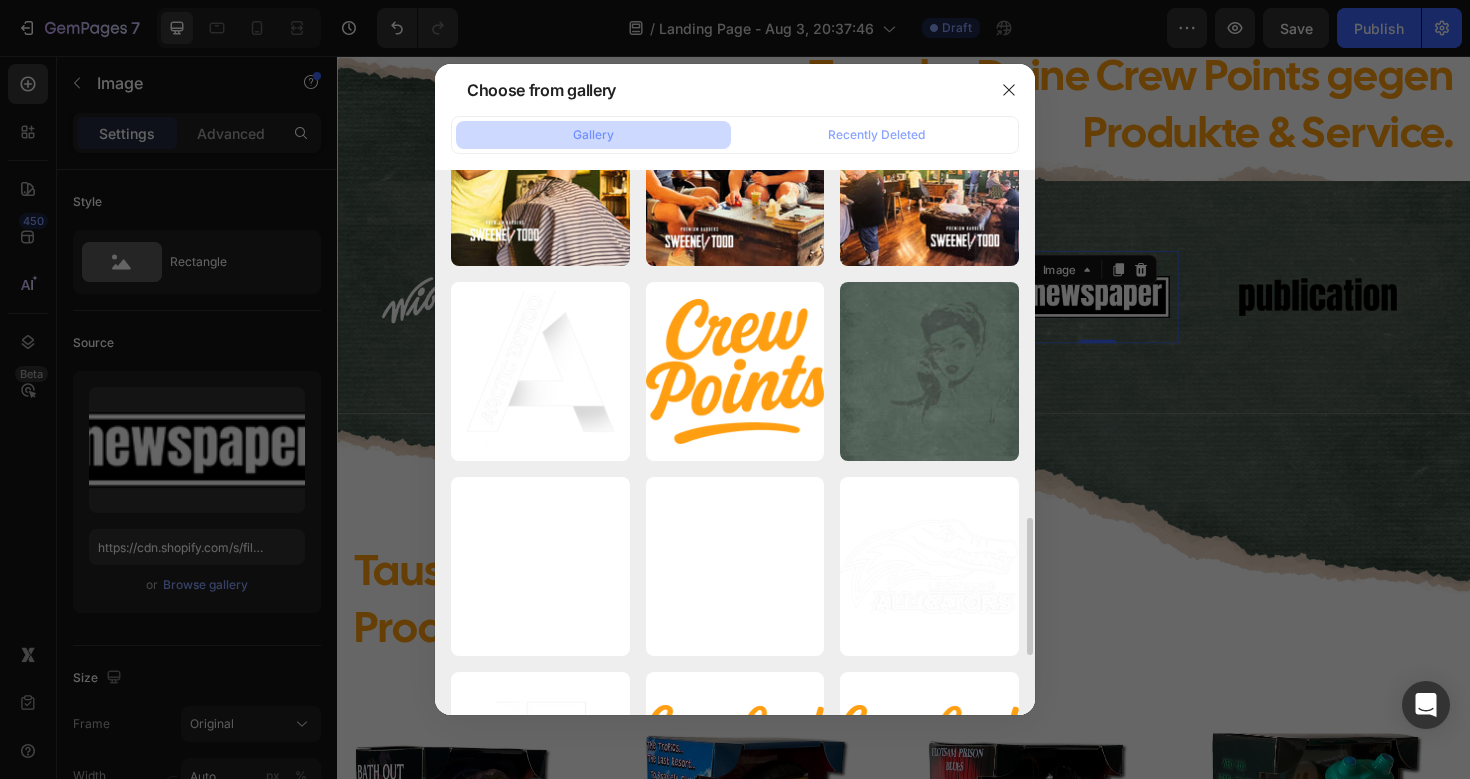 scroll, scrollTop: 1489, scrollLeft: 0, axis: vertical 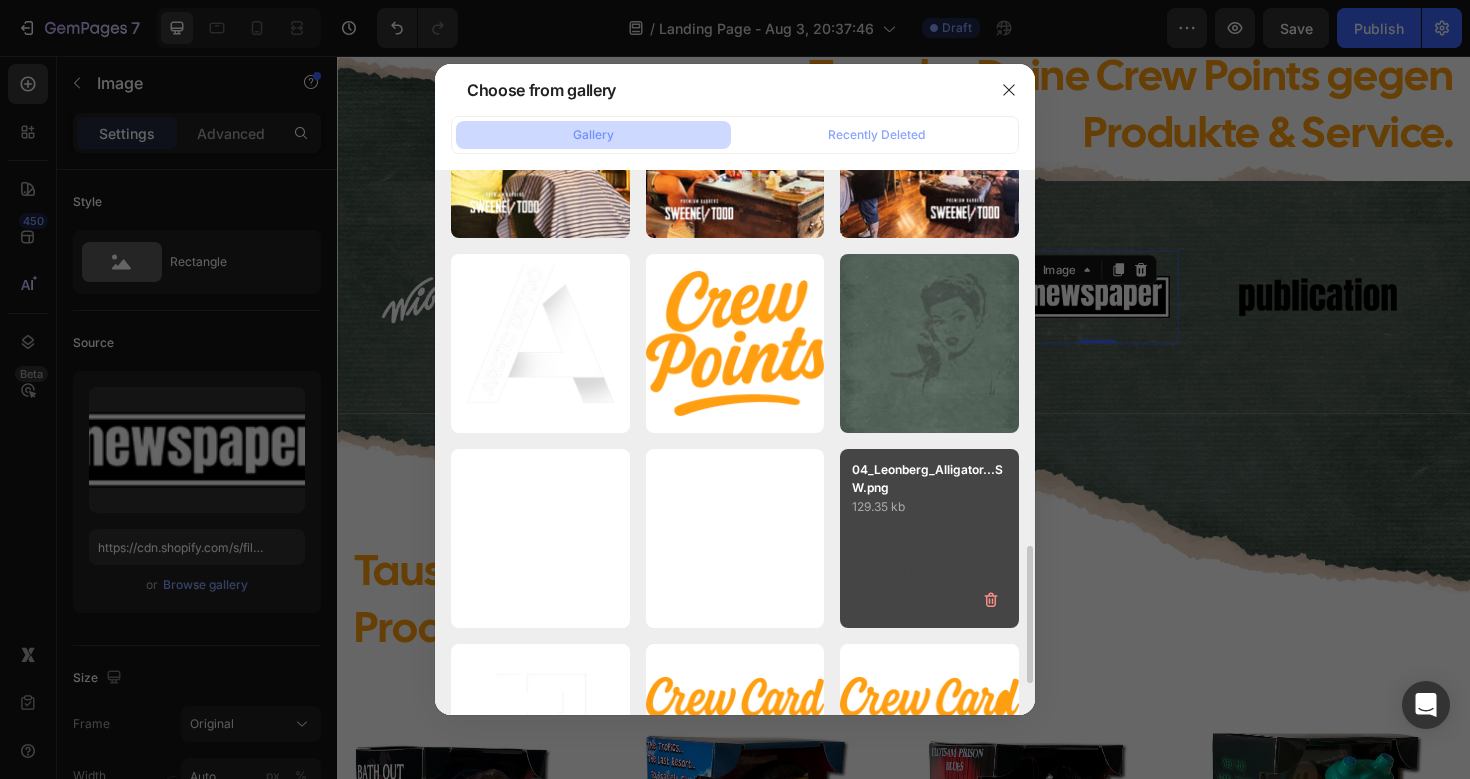 click on "04_Leonberg_Alligator...SW.png 129.35 kb" at bounding box center [929, 538] 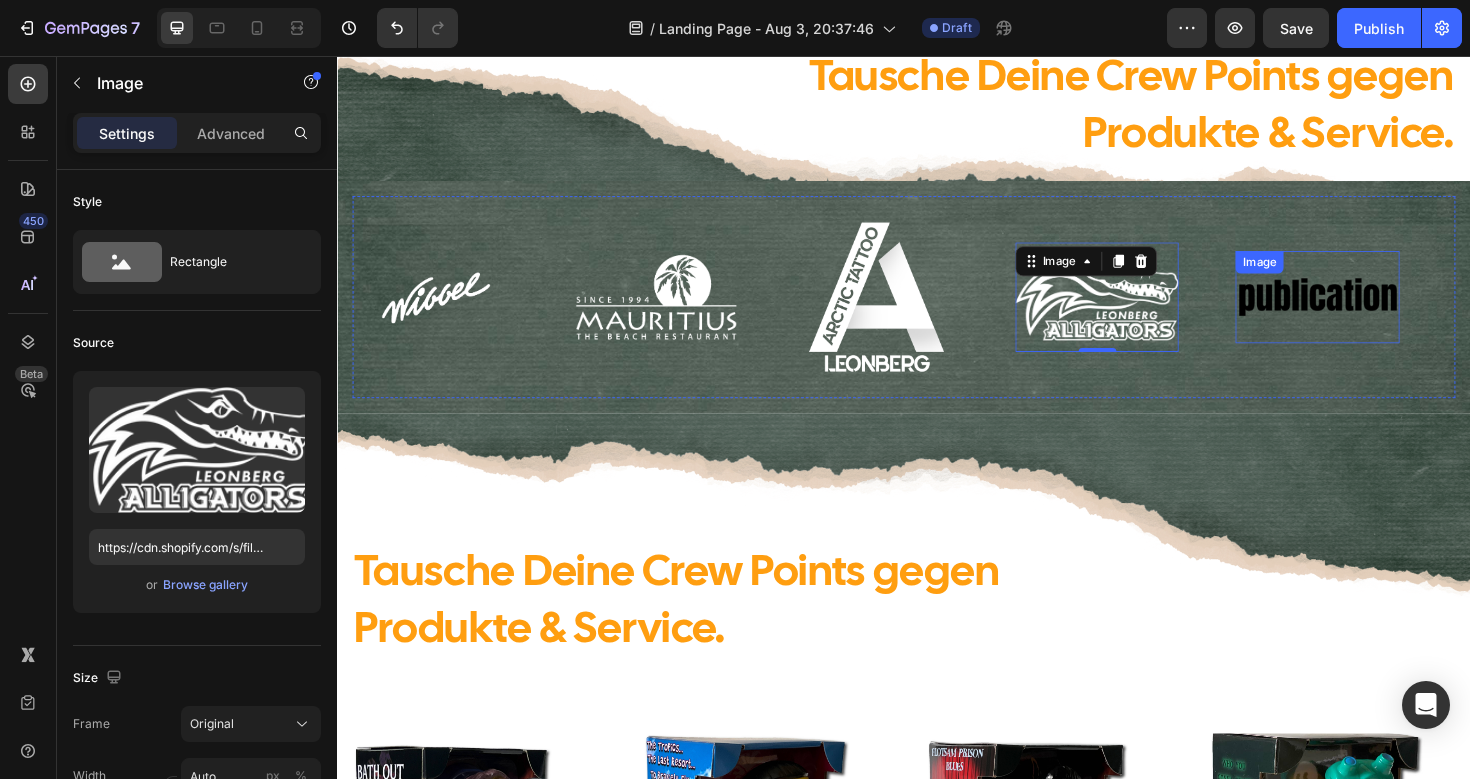 click at bounding box center (1375, 310) 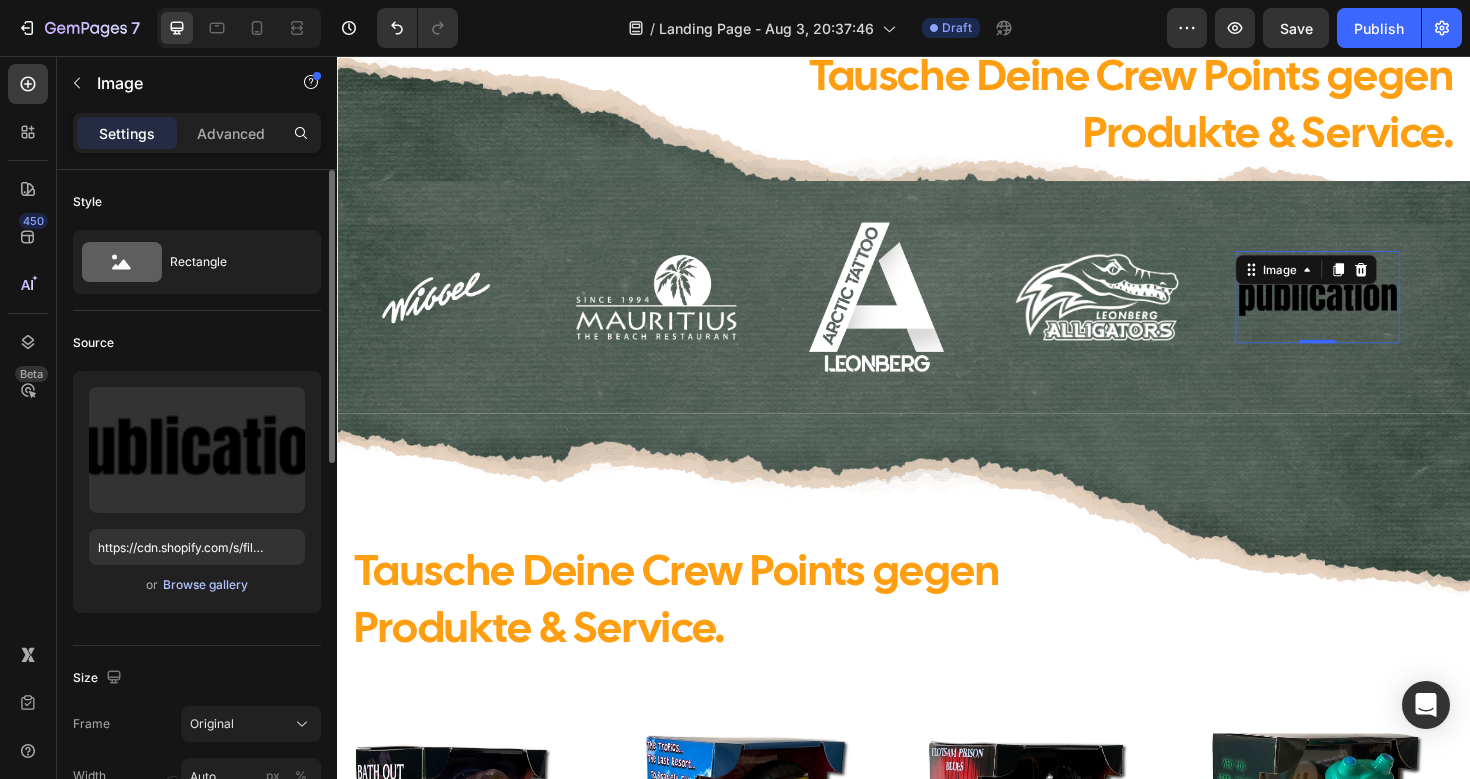 click on "Browse gallery" at bounding box center (205, 585) 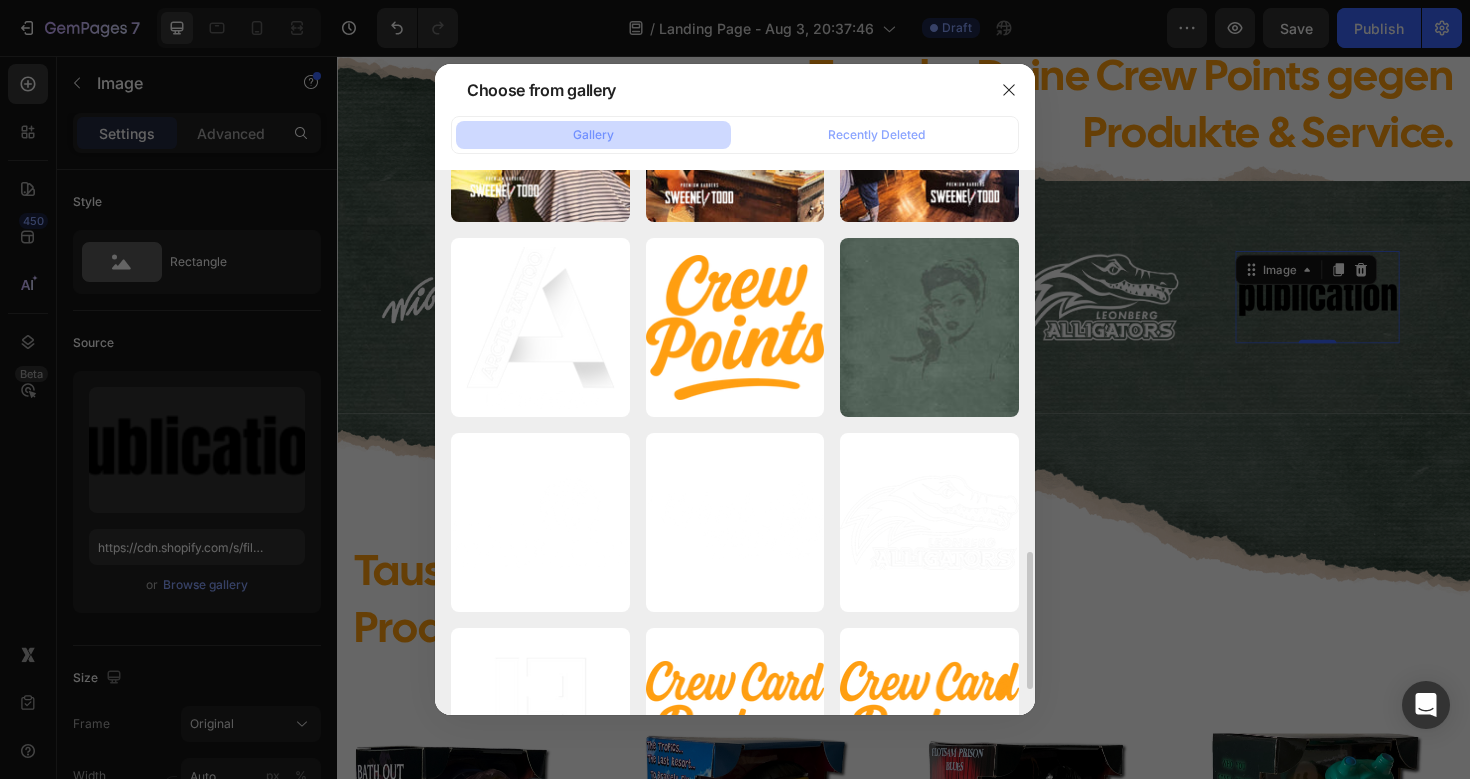 scroll, scrollTop: 1513, scrollLeft: 0, axis: vertical 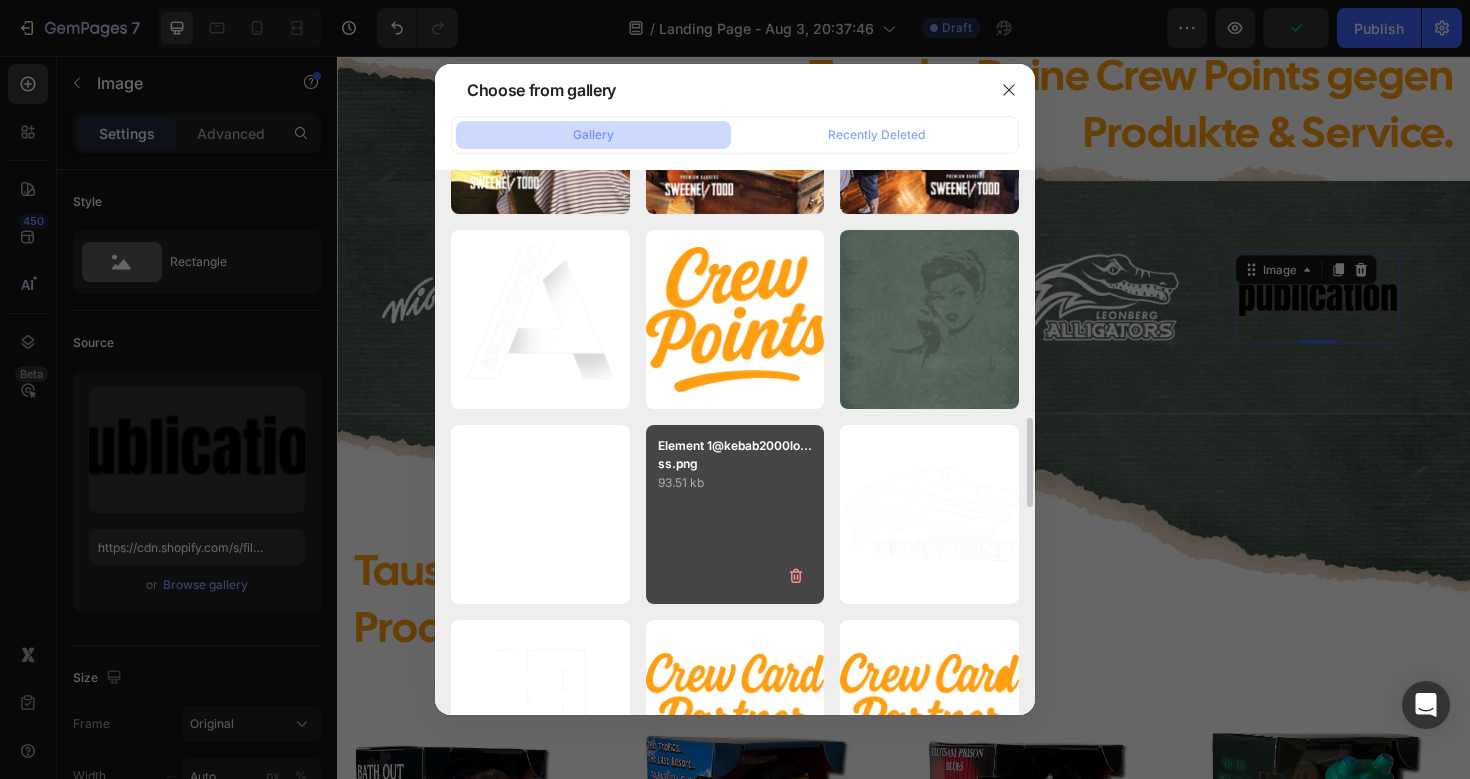 click on "Element 1@[EMAIL].png 93.51 kb" at bounding box center (735, 514) 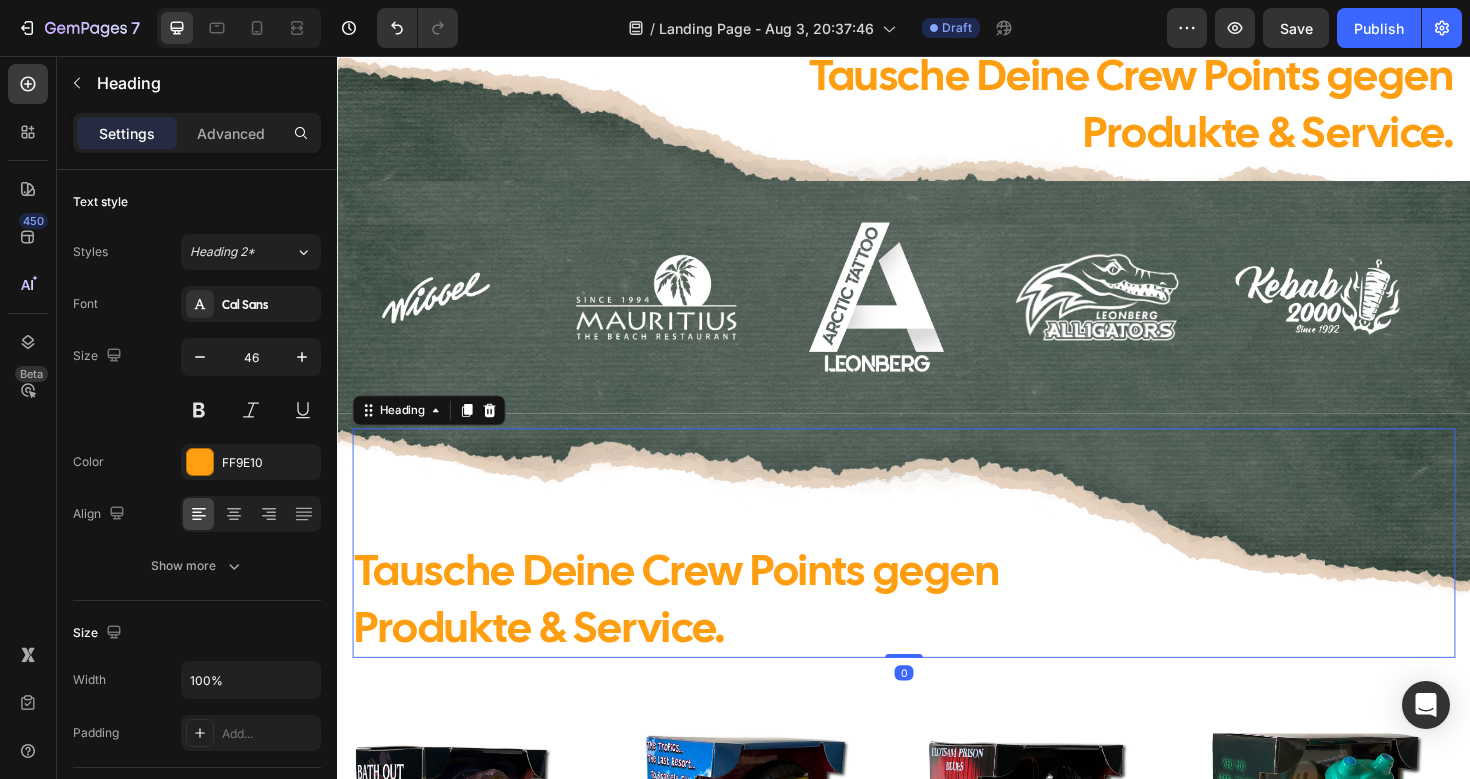 click on "Tausche Deine Crew Points gegen  Produkte & Service." at bounding box center [937, 571] 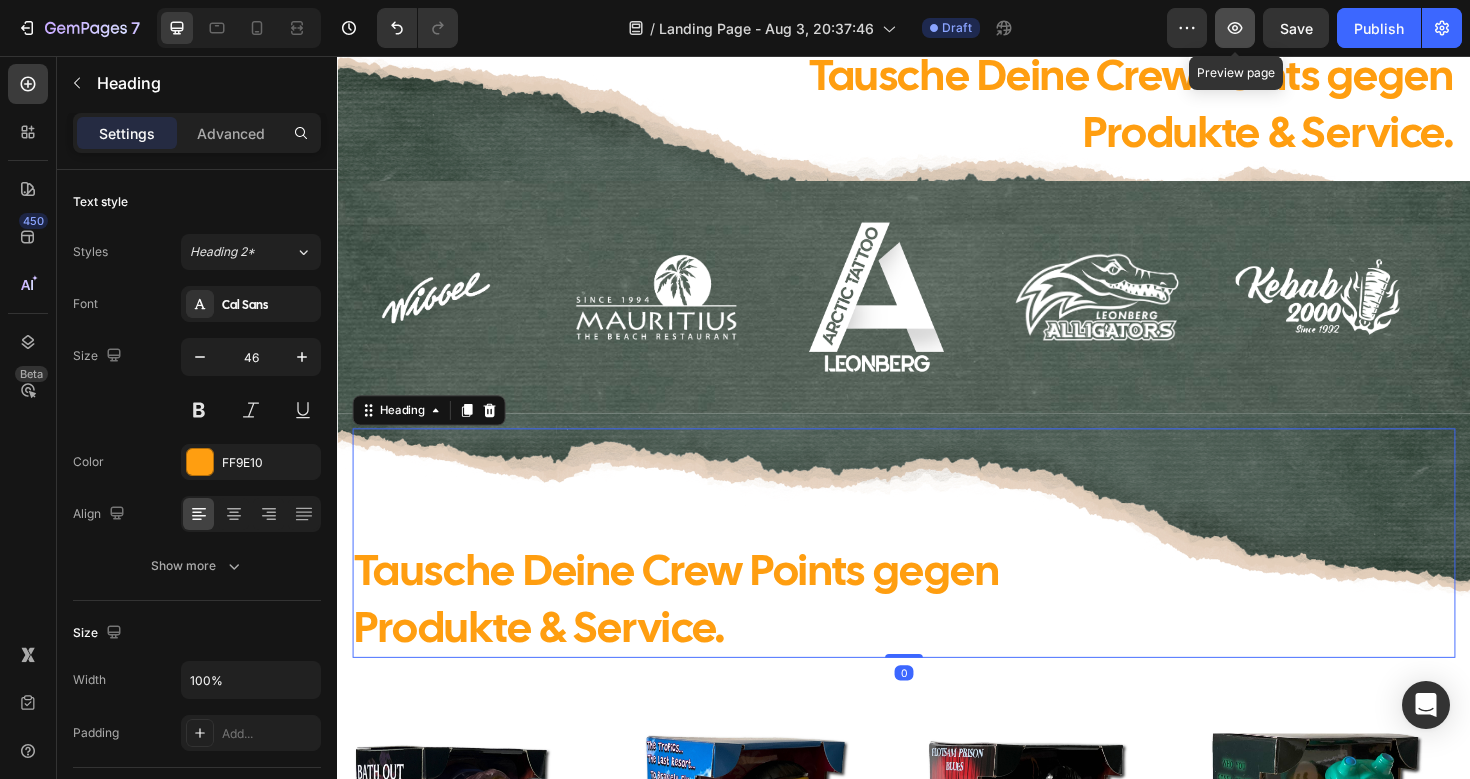 click 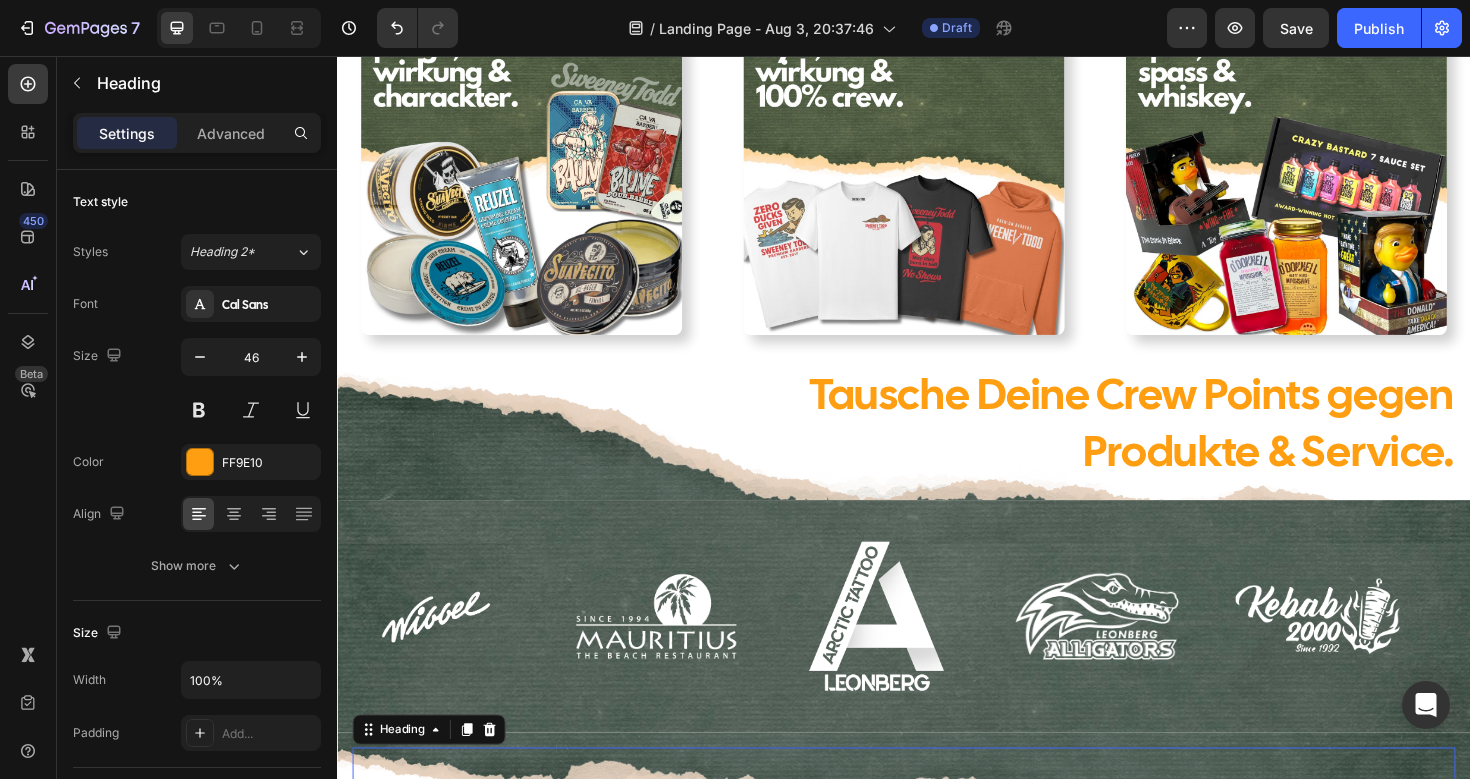 scroll, scrollTop: 0, scrollLeft: 0, axis: both 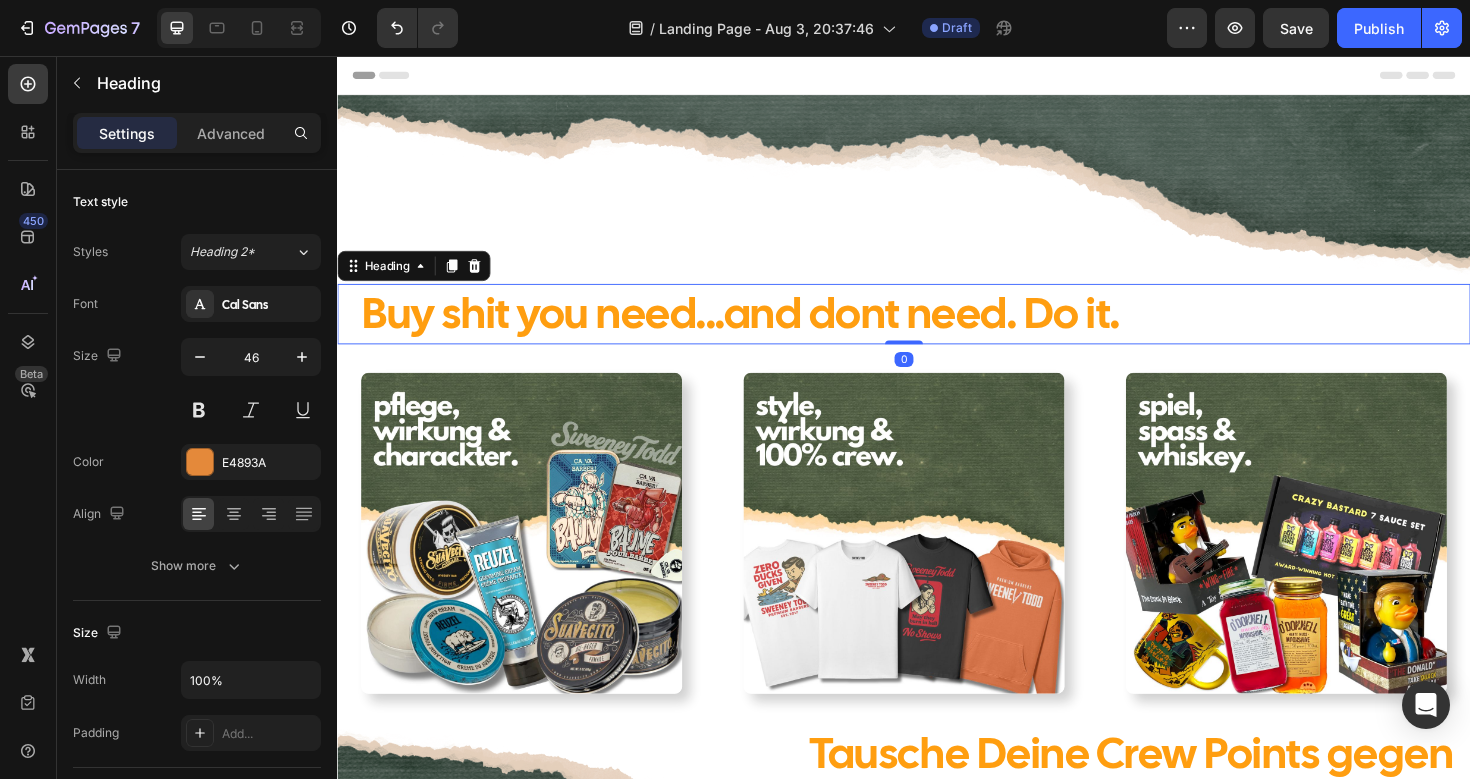 click on "Buy shit you need...and dont need. Do it." at bounding box center [764, 328] 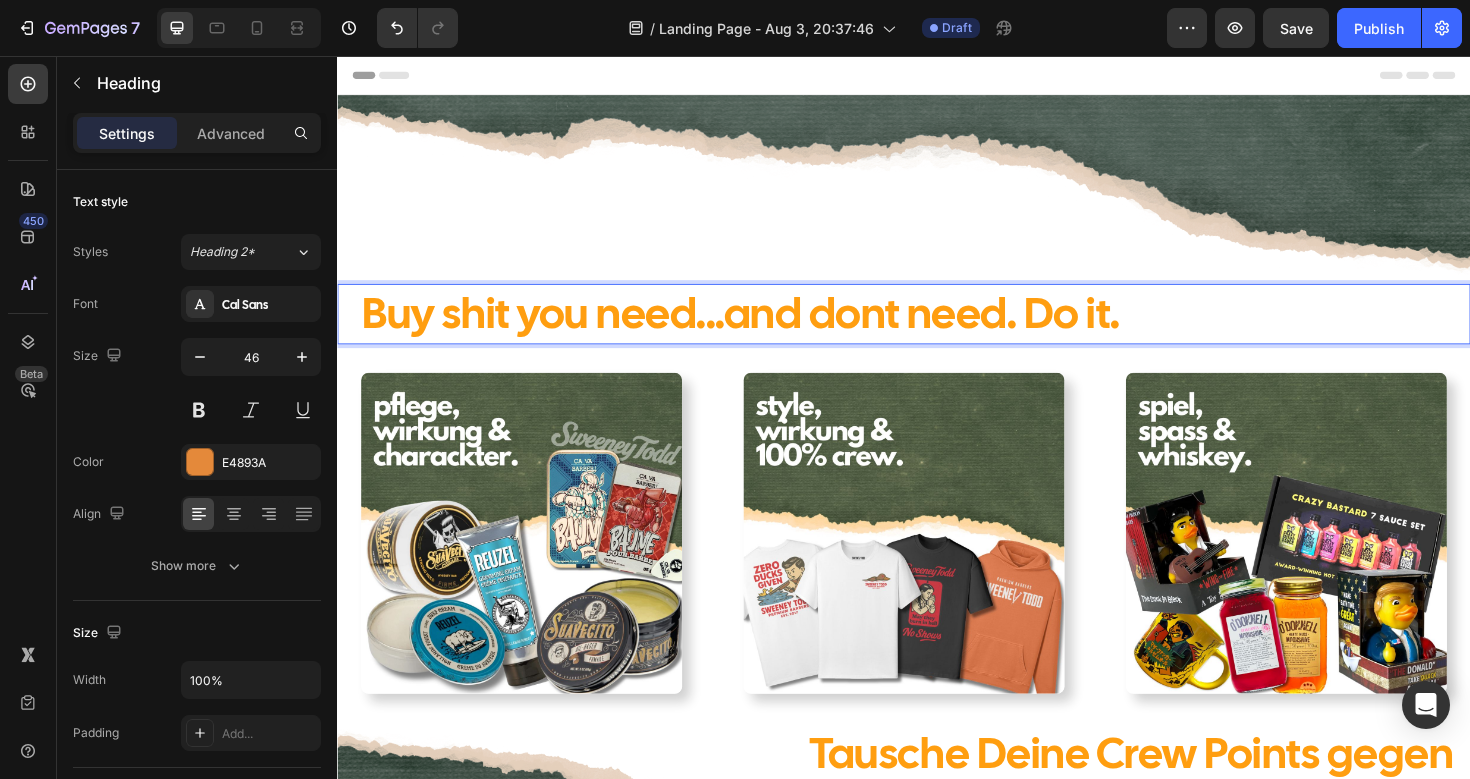 click on "Buy shit you need...and dont need. Do it." at bounding box center (764, 328) 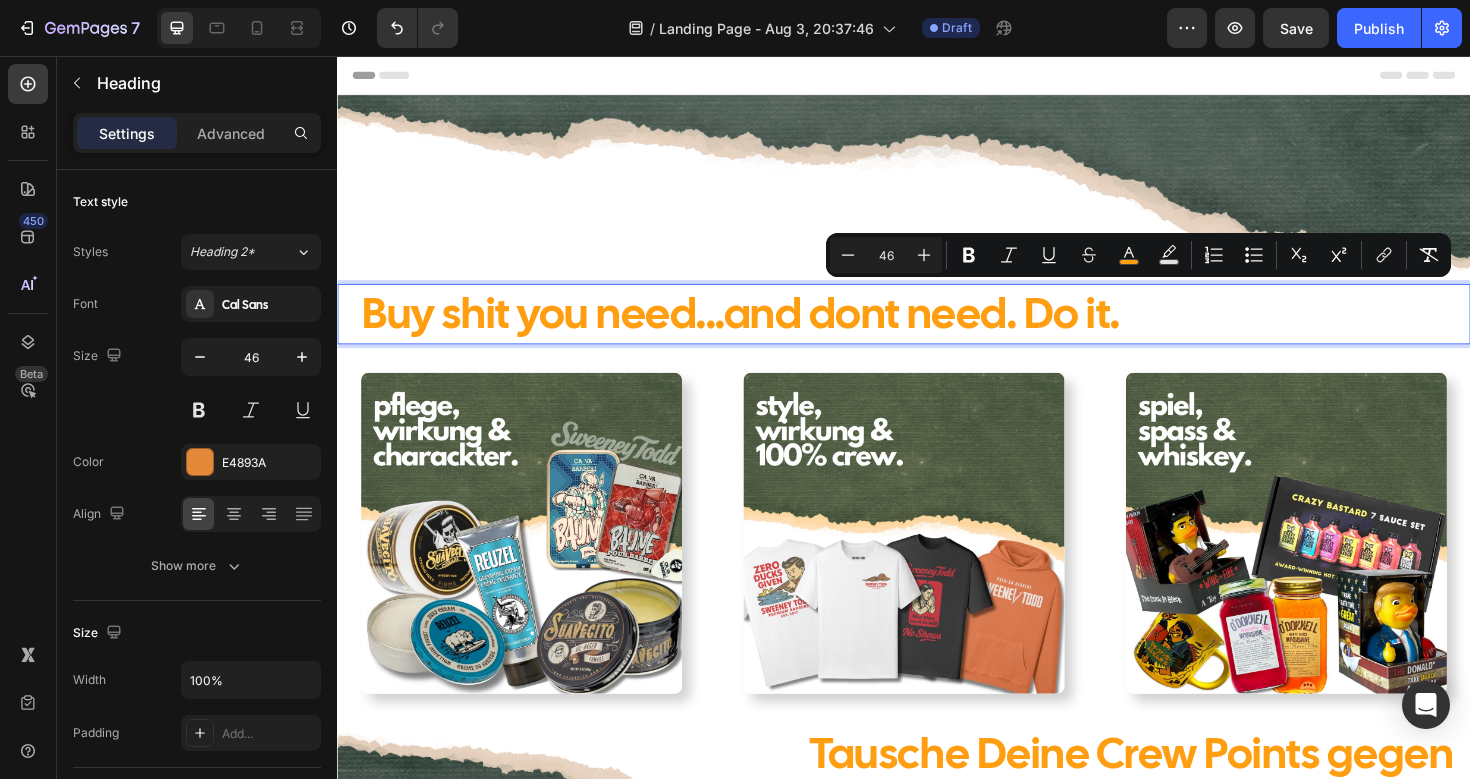 click on "Buy shit you need...and dont need. Do it." at bounding box center [764, 328] 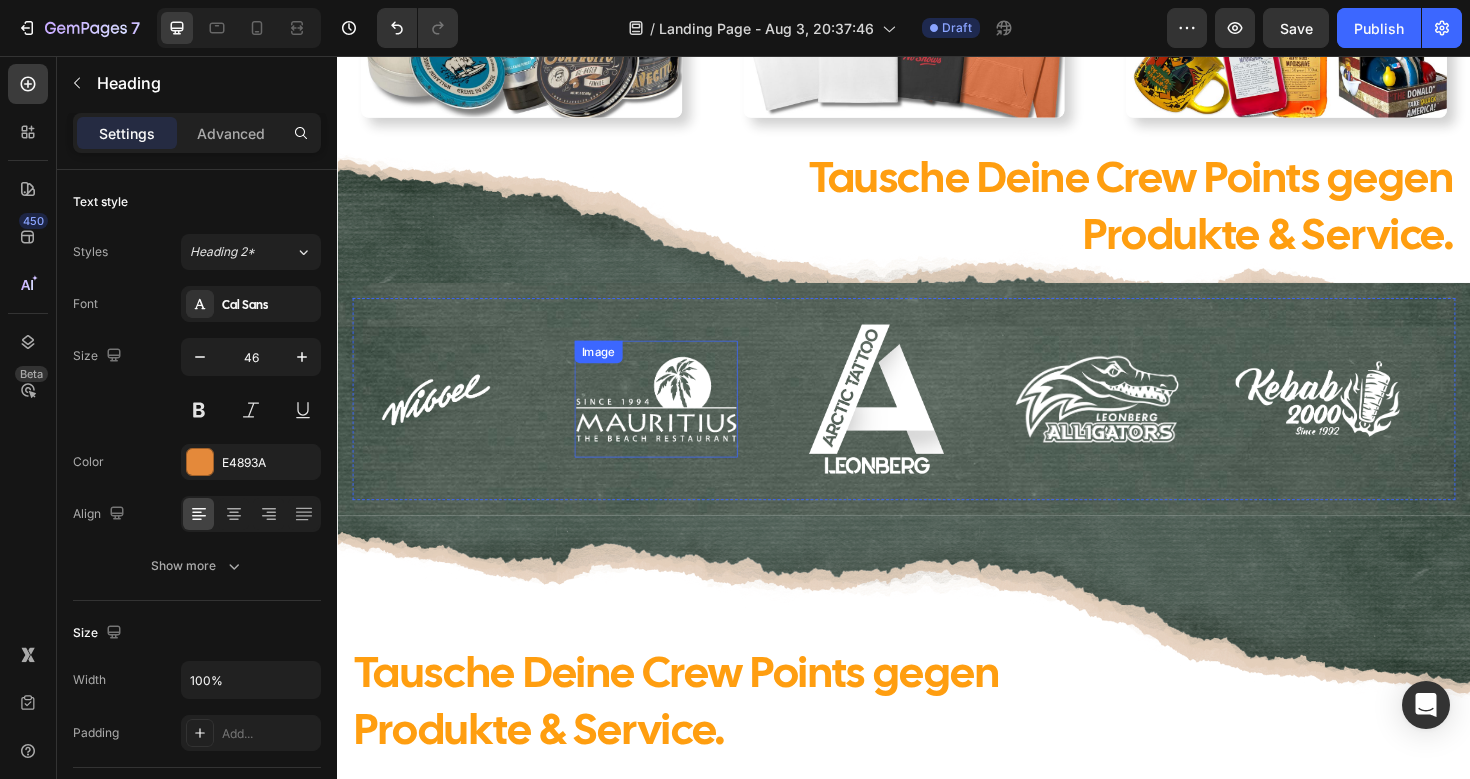 scroll, scrollTop: 615, scrollLeft: 0, axis: vertical 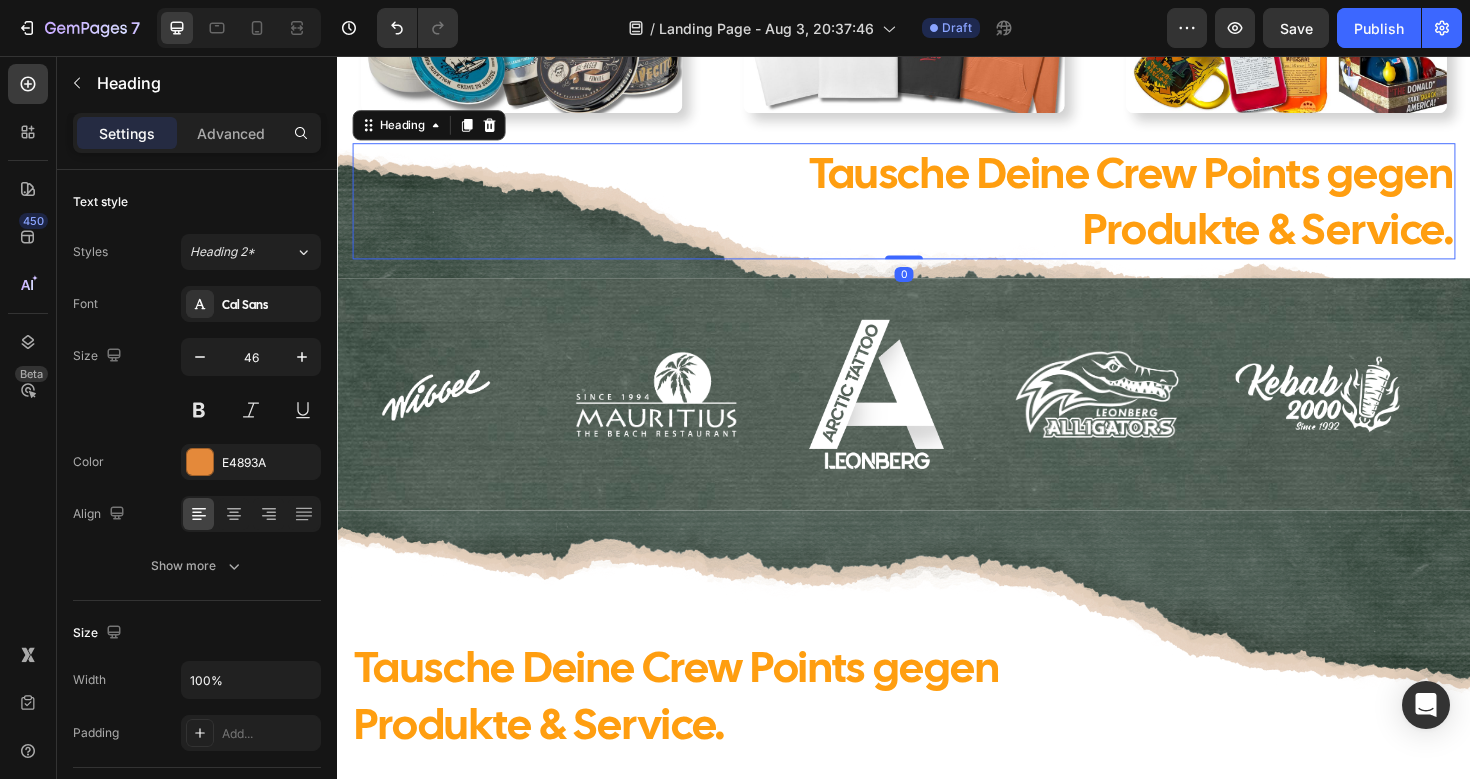 click on "Tausche Deine Crew Points gegen  Produkte & Service." at bounding box center [937, 210] 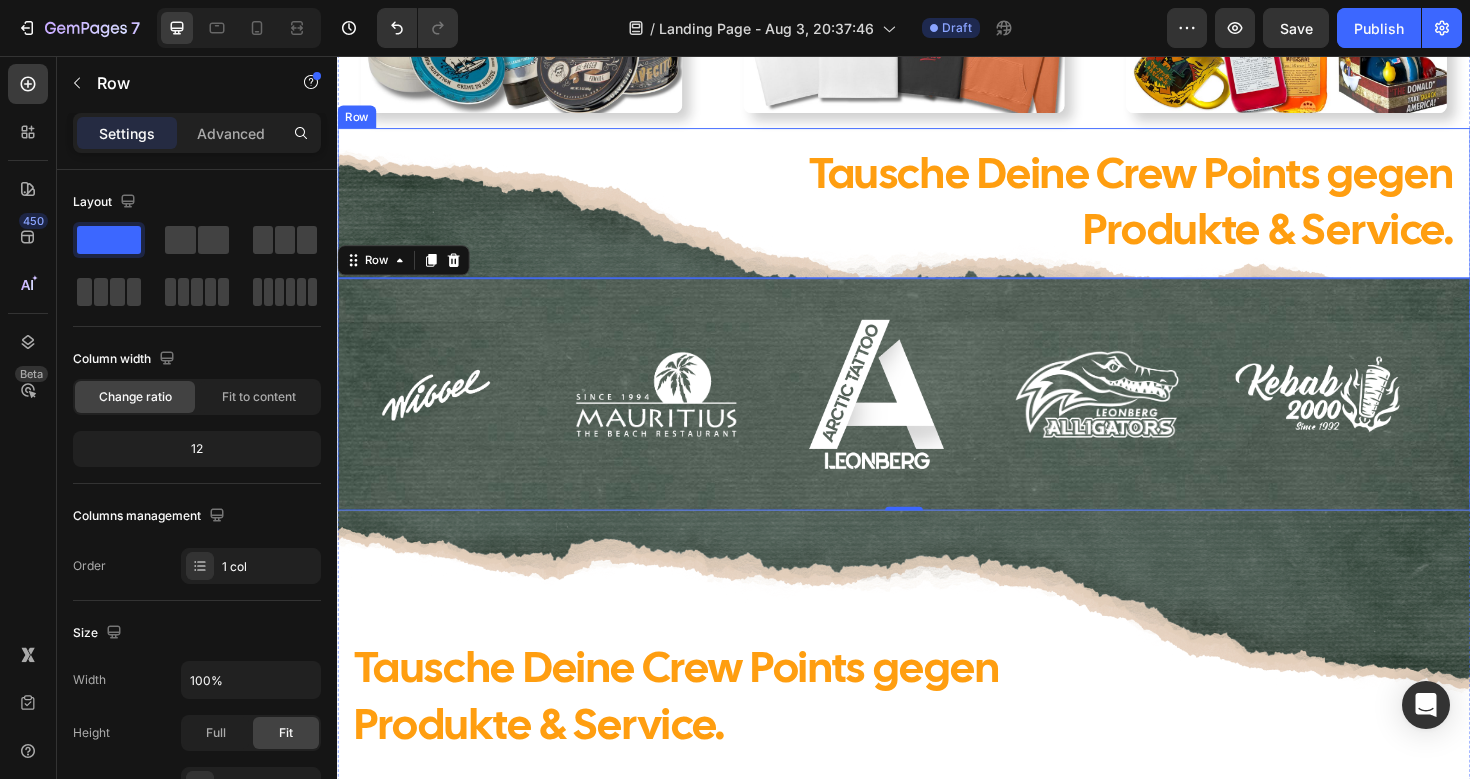 click on "Tausche Deine Crew Points gegen  Produkte & Service. Heading Heading Row" at bounding box center [937, 212] 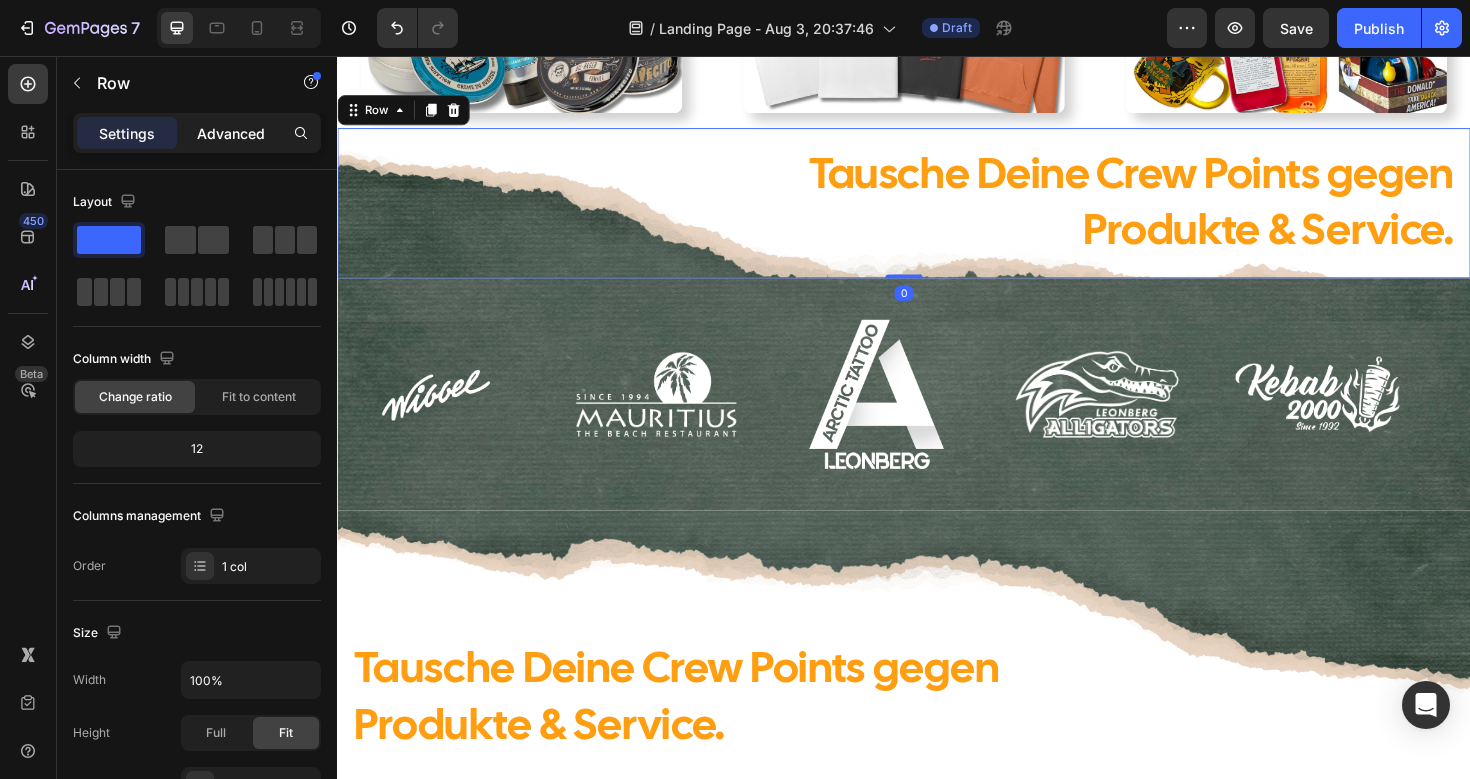 click on "Advanced" 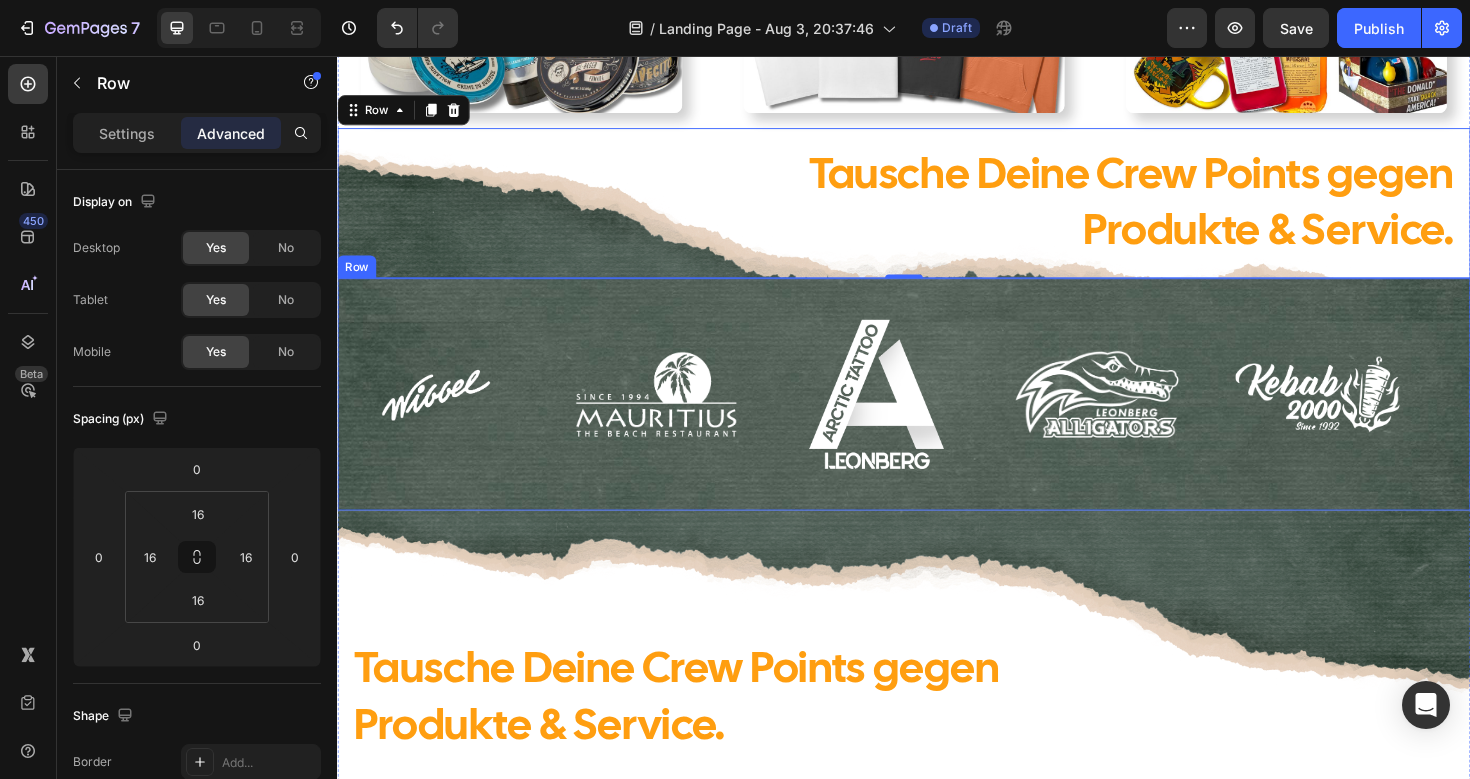 click on "Image Image Image Image Image Image Image Image Image Image Marquee Row" at bounding box center [937, 413] 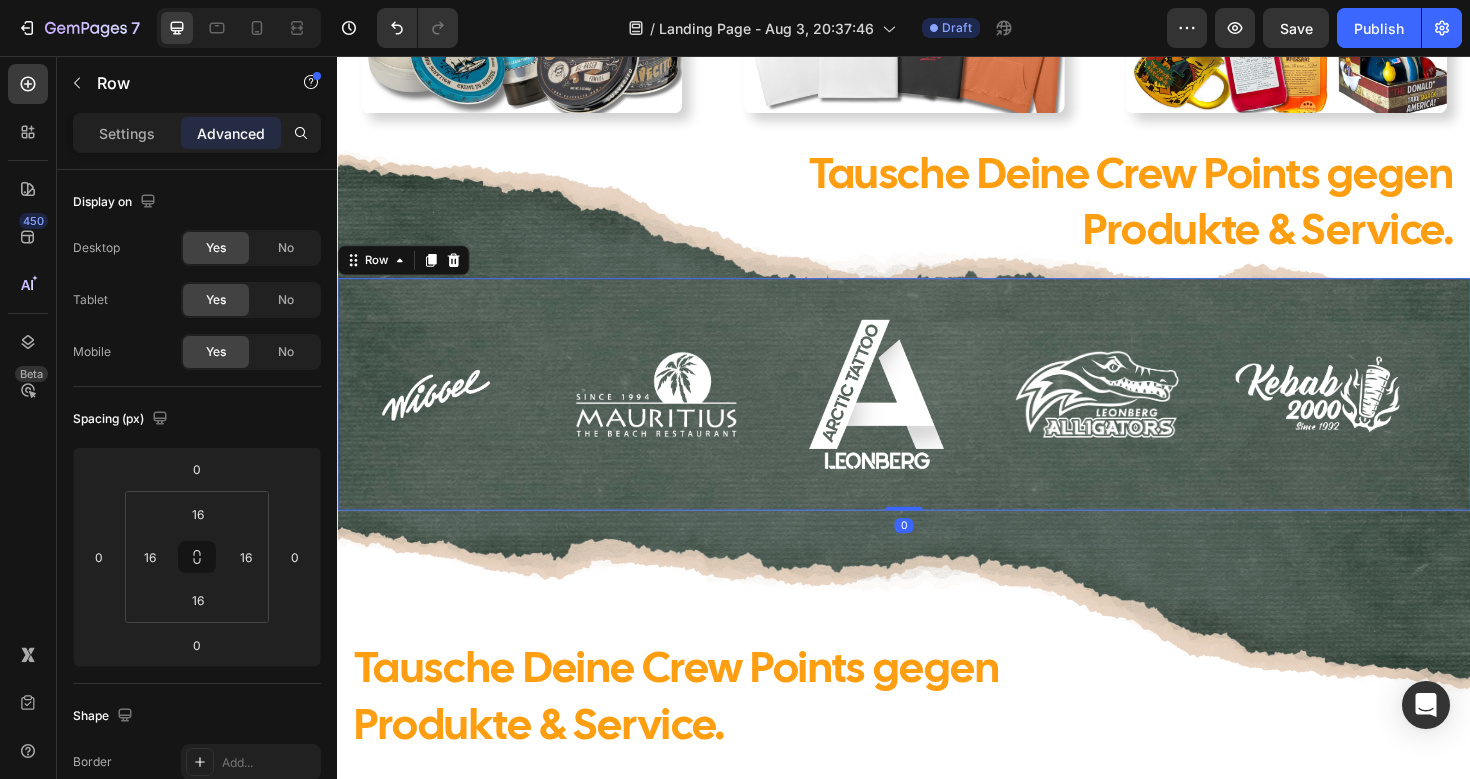 click on "Image Image Image Image Image Image Image Image Image Image Marquee Row   0" at bounding box center (937, 413) 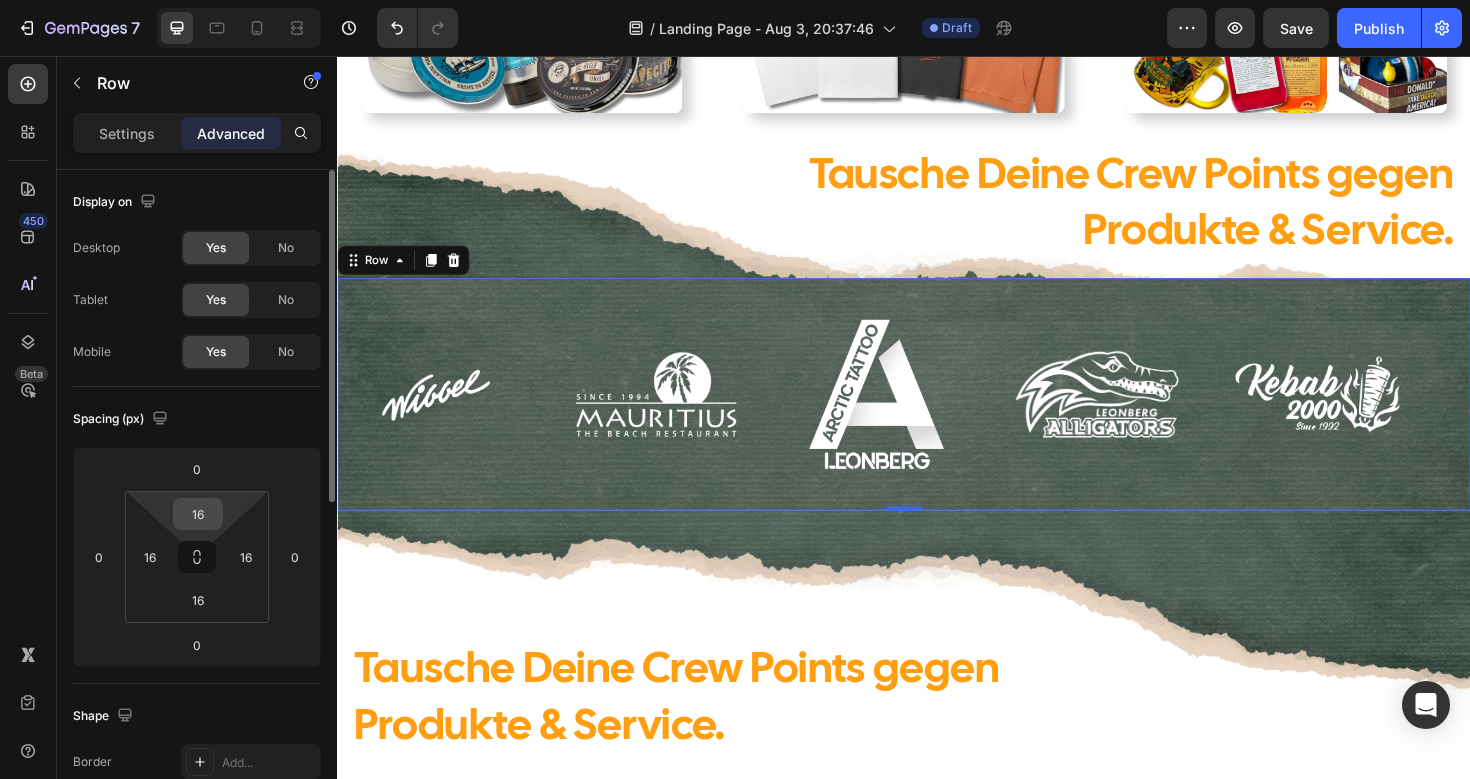 click on "16" at bounding box center (198, 514) 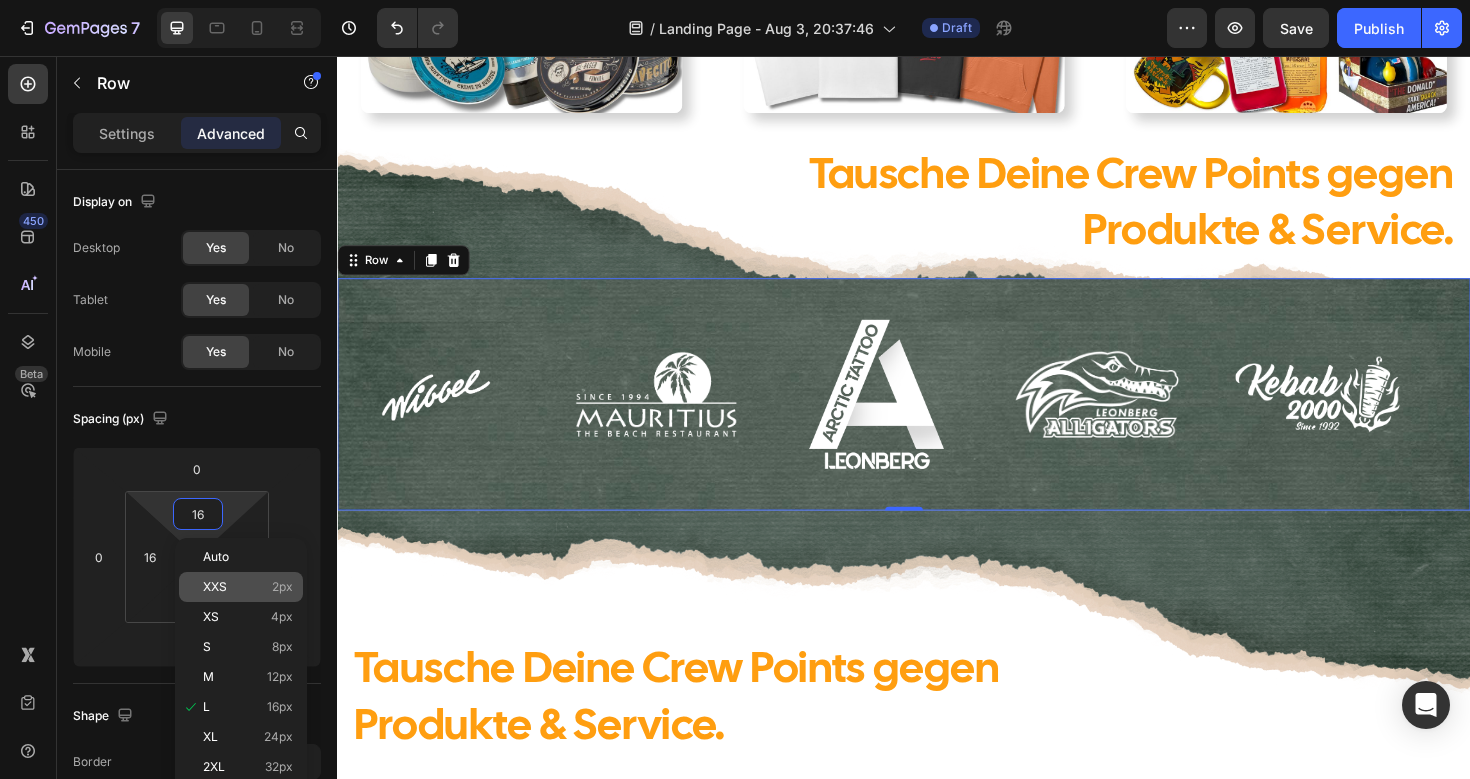 click on "XXS 2px" 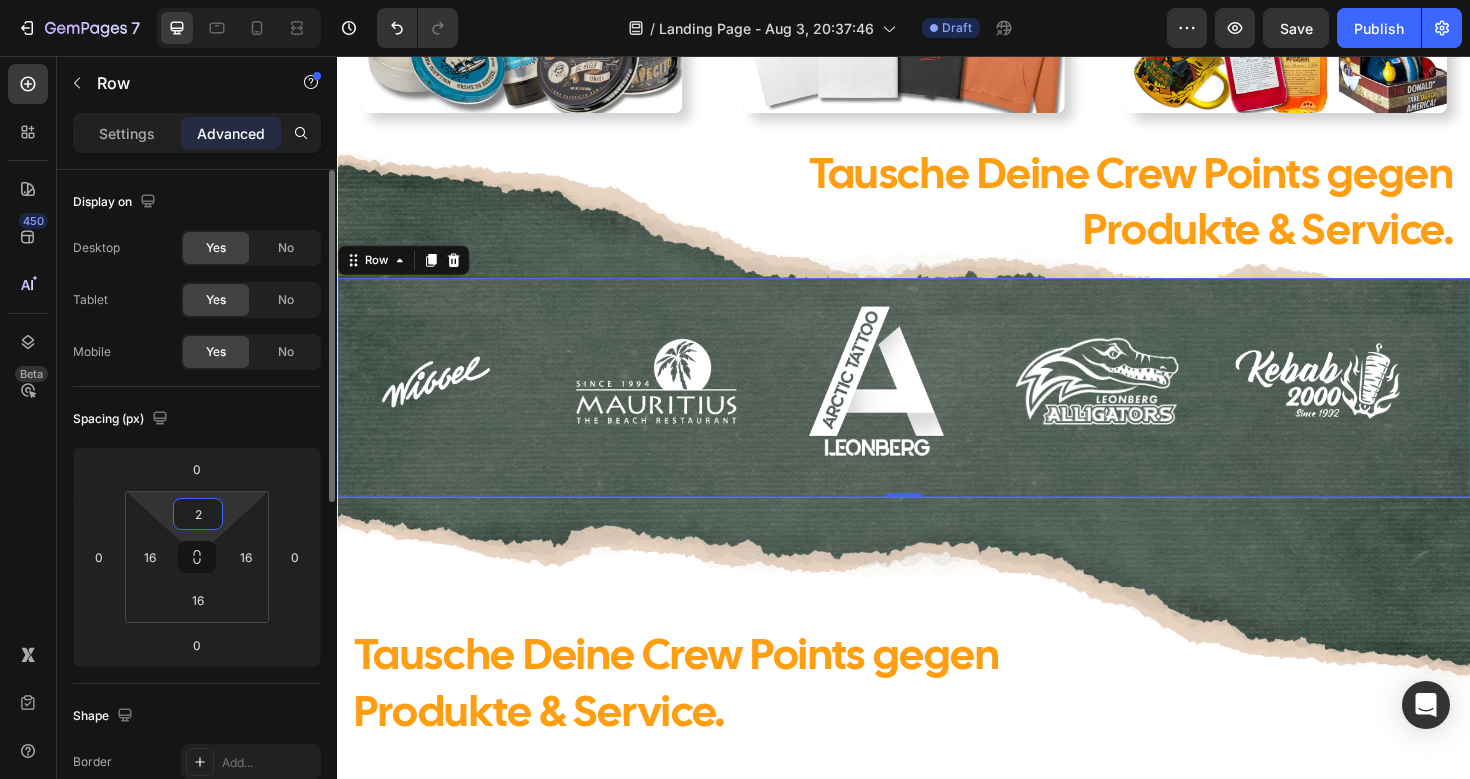 click on "2" at bounding box center (198, 514) 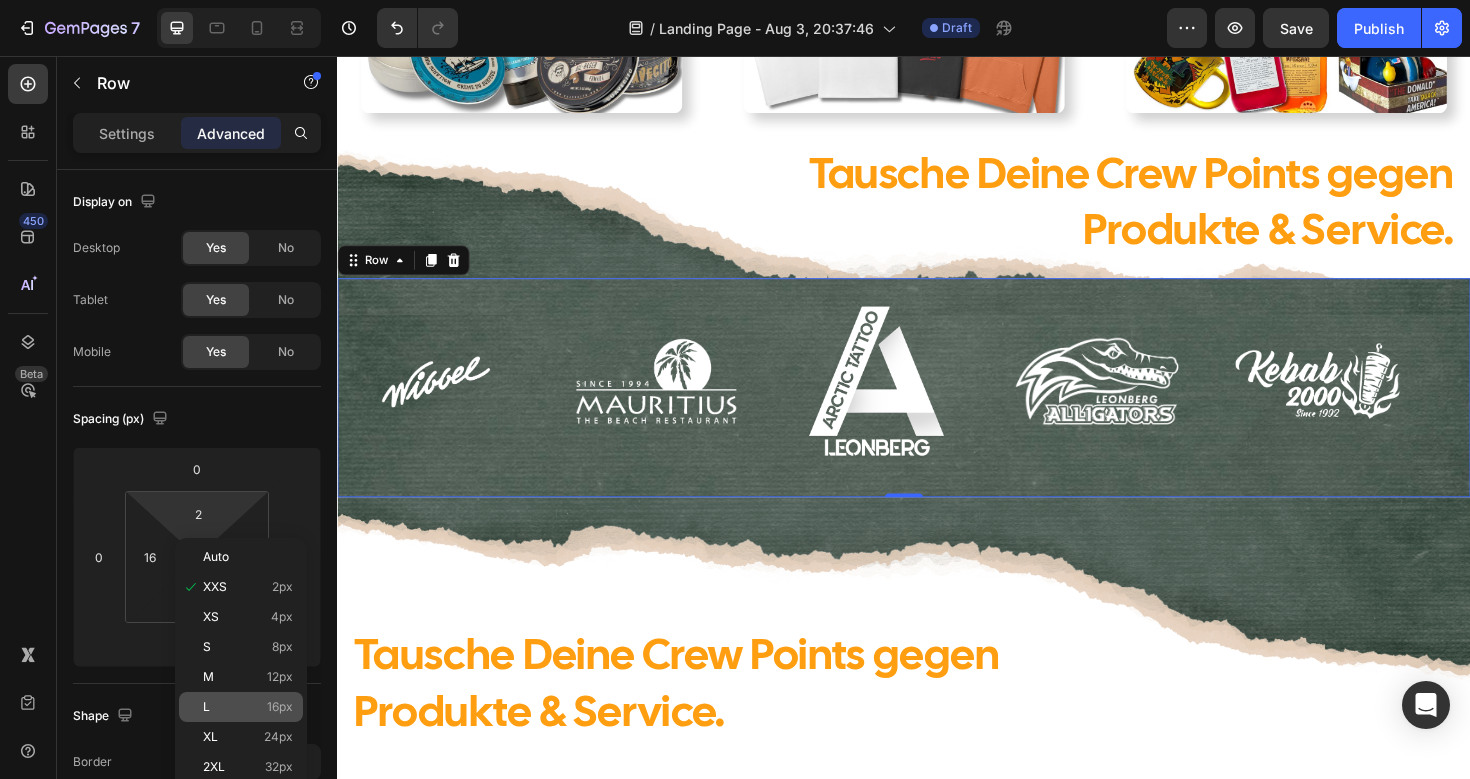 click on "L 16px" at bounding box center [248, 707] 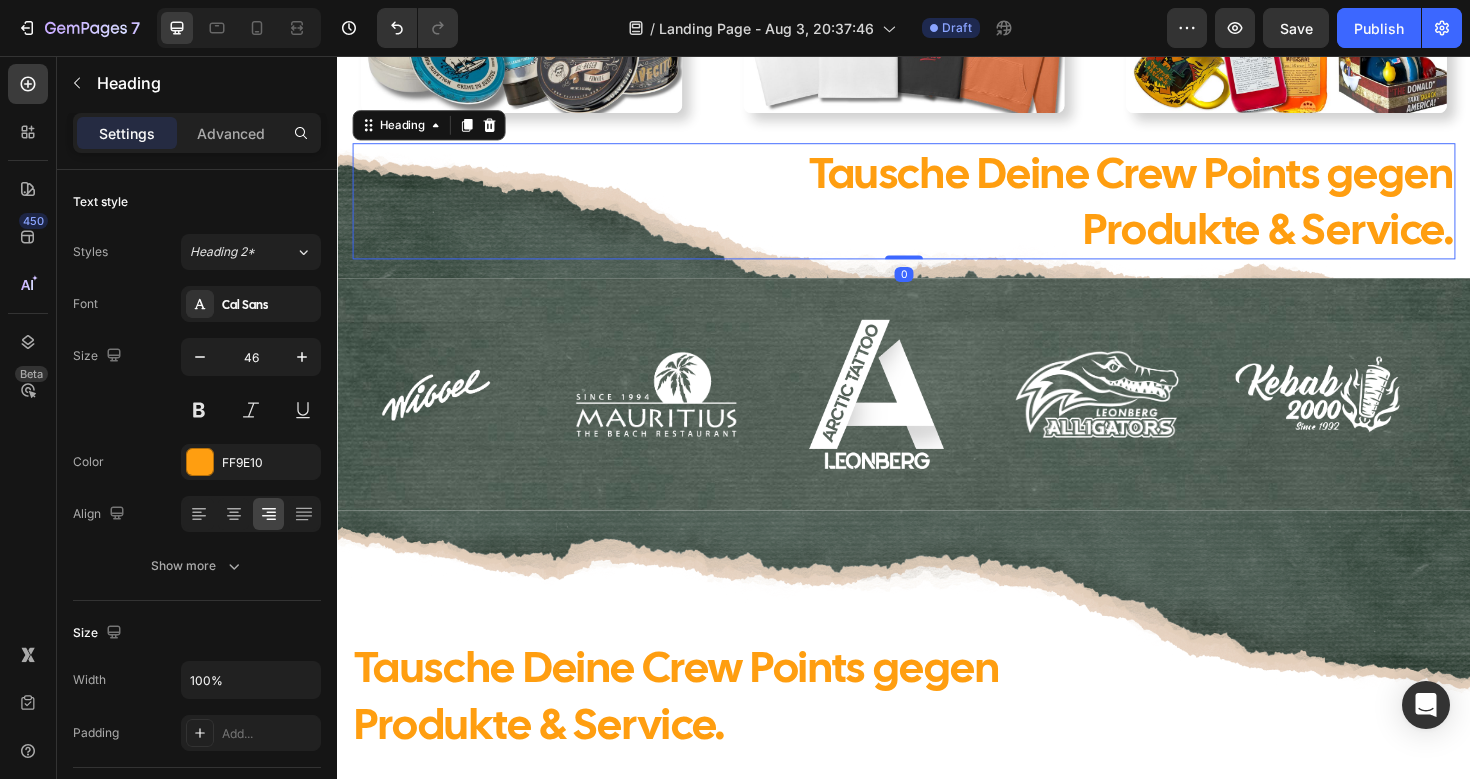 click on "Tausche Deine Crew Points gegen  Produkte & Service." at bounding box center [937, 210] 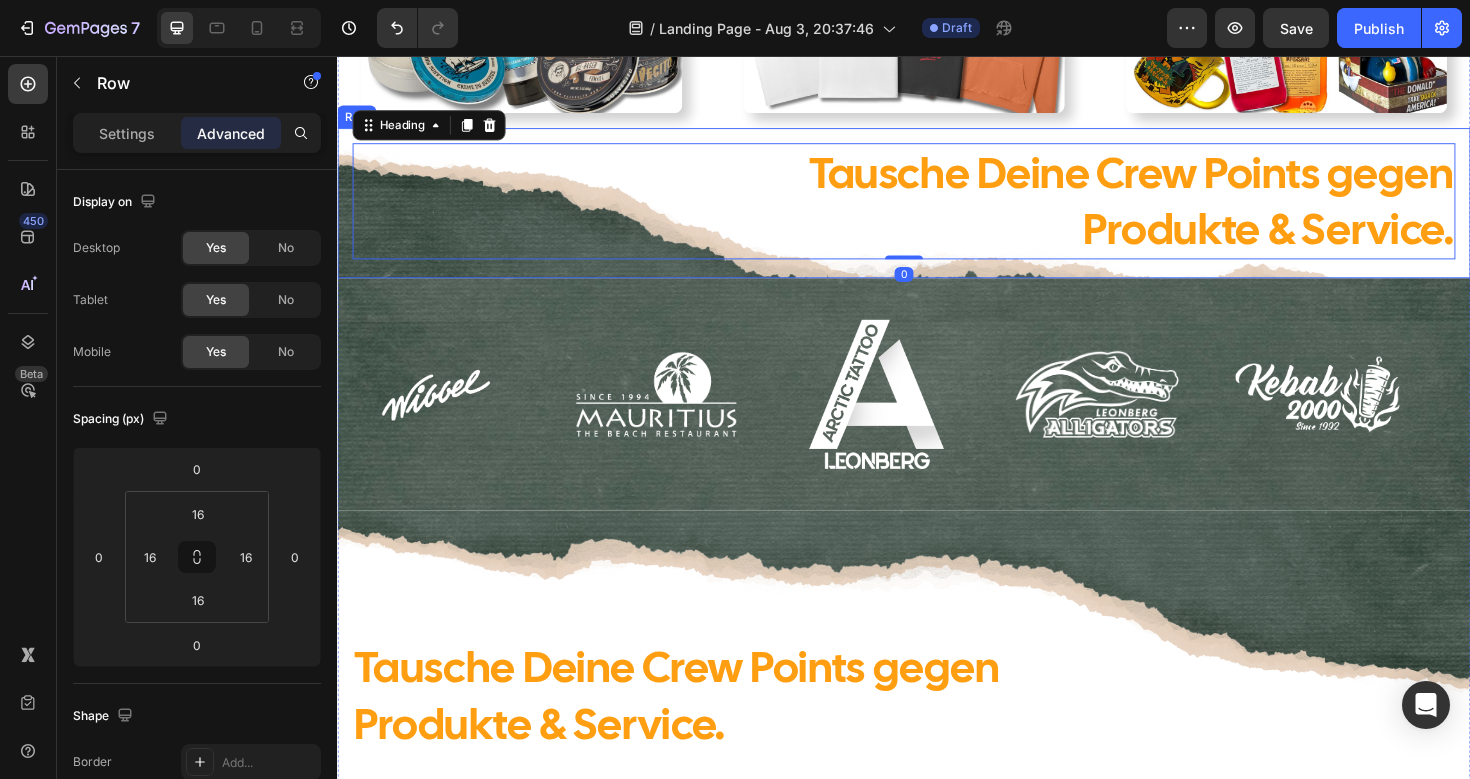 click on "Tausche Deine Crew Points gegen  Produkte & Service. Heading   0 Heading Row" at bounding box center [937, 212] 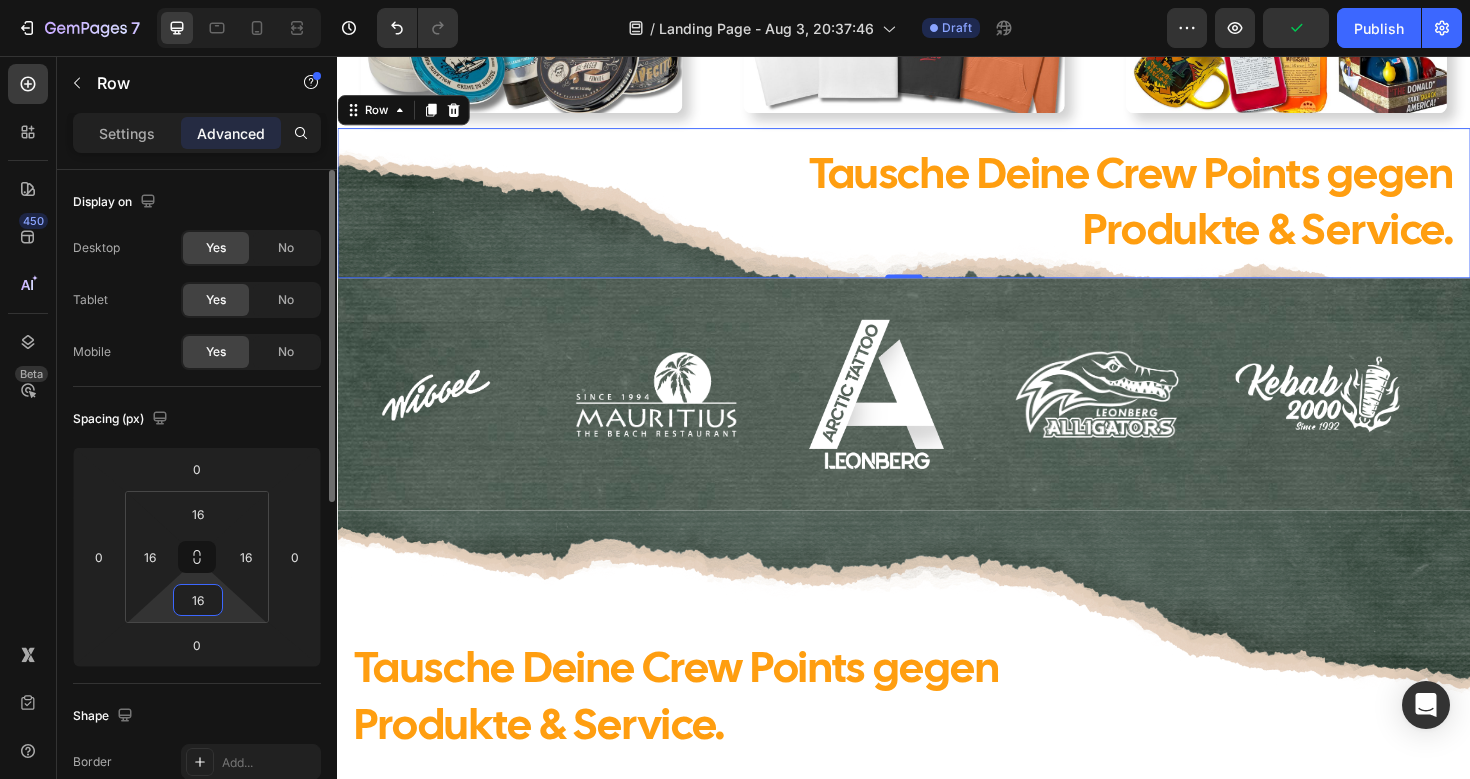 click on "16" at bounding box center (198, 600) 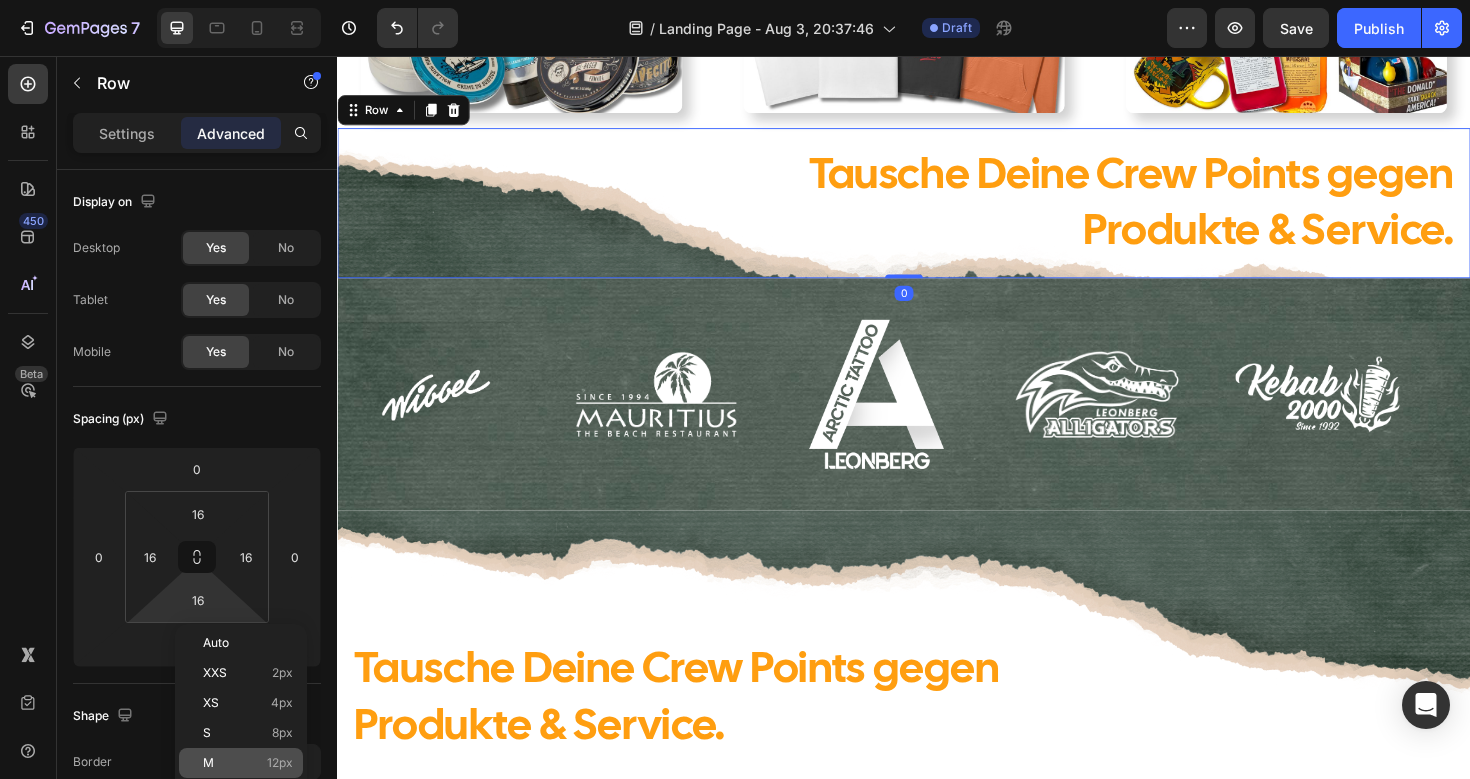 click on "M 12px" at bounding box center [248, 763] 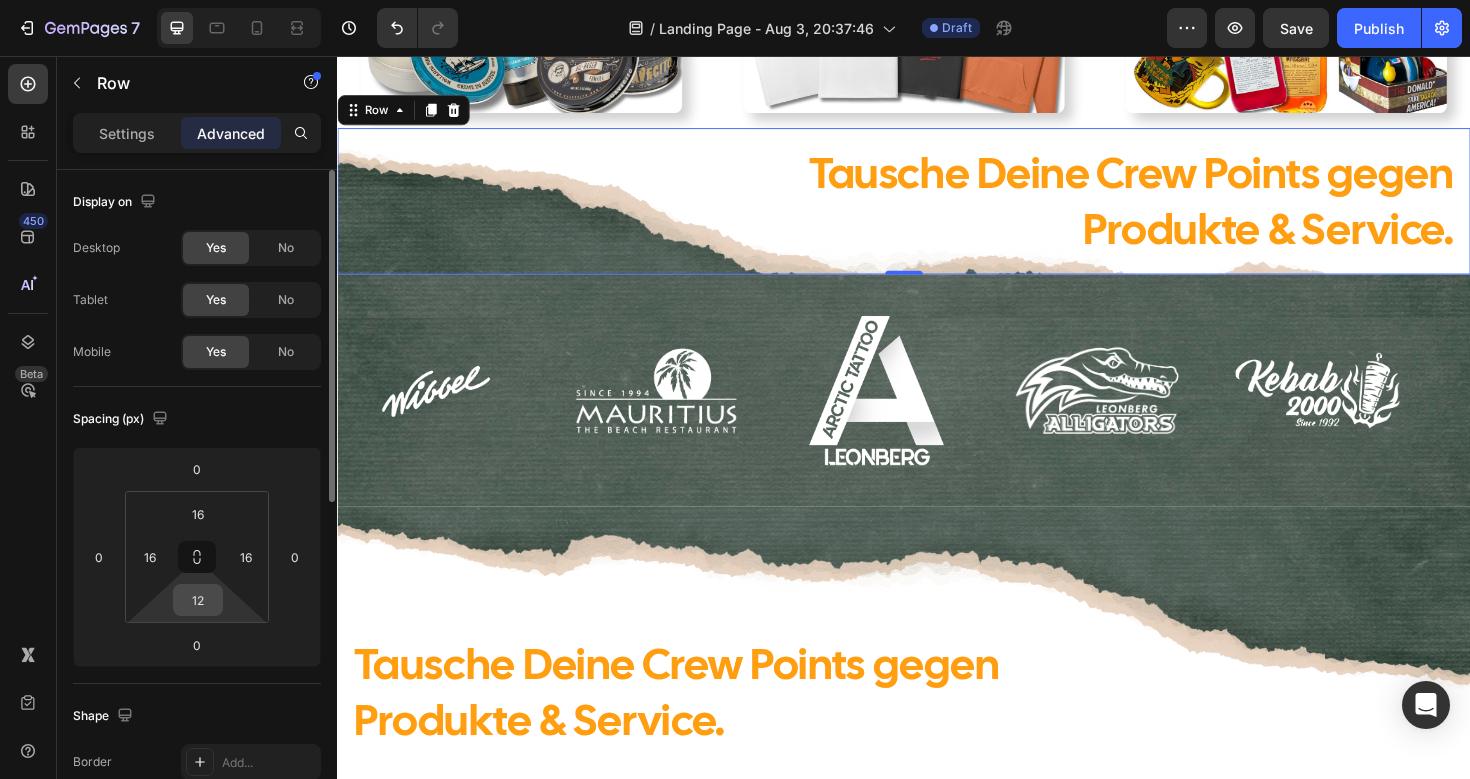 click on "12" at bounding box center (198, 600) 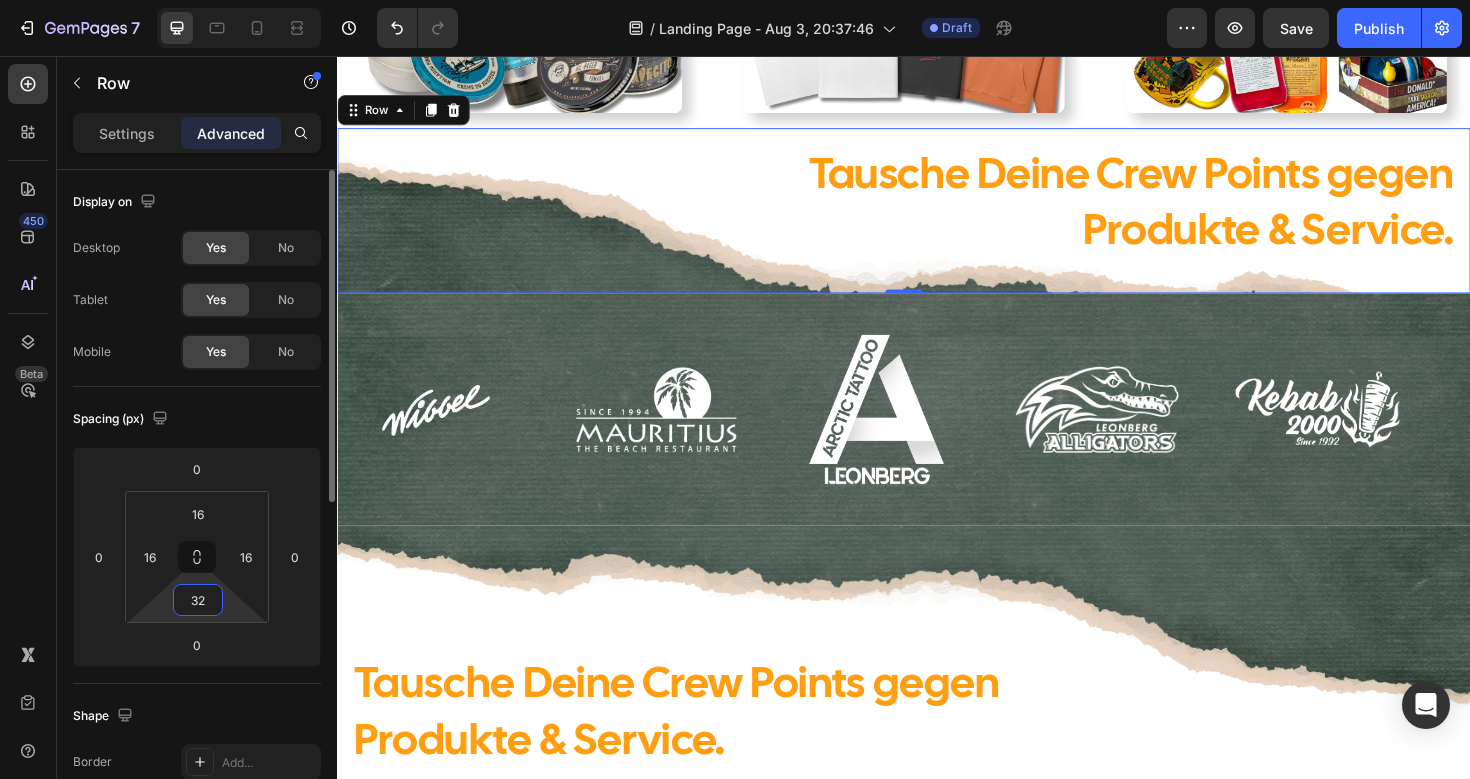 type on "3" 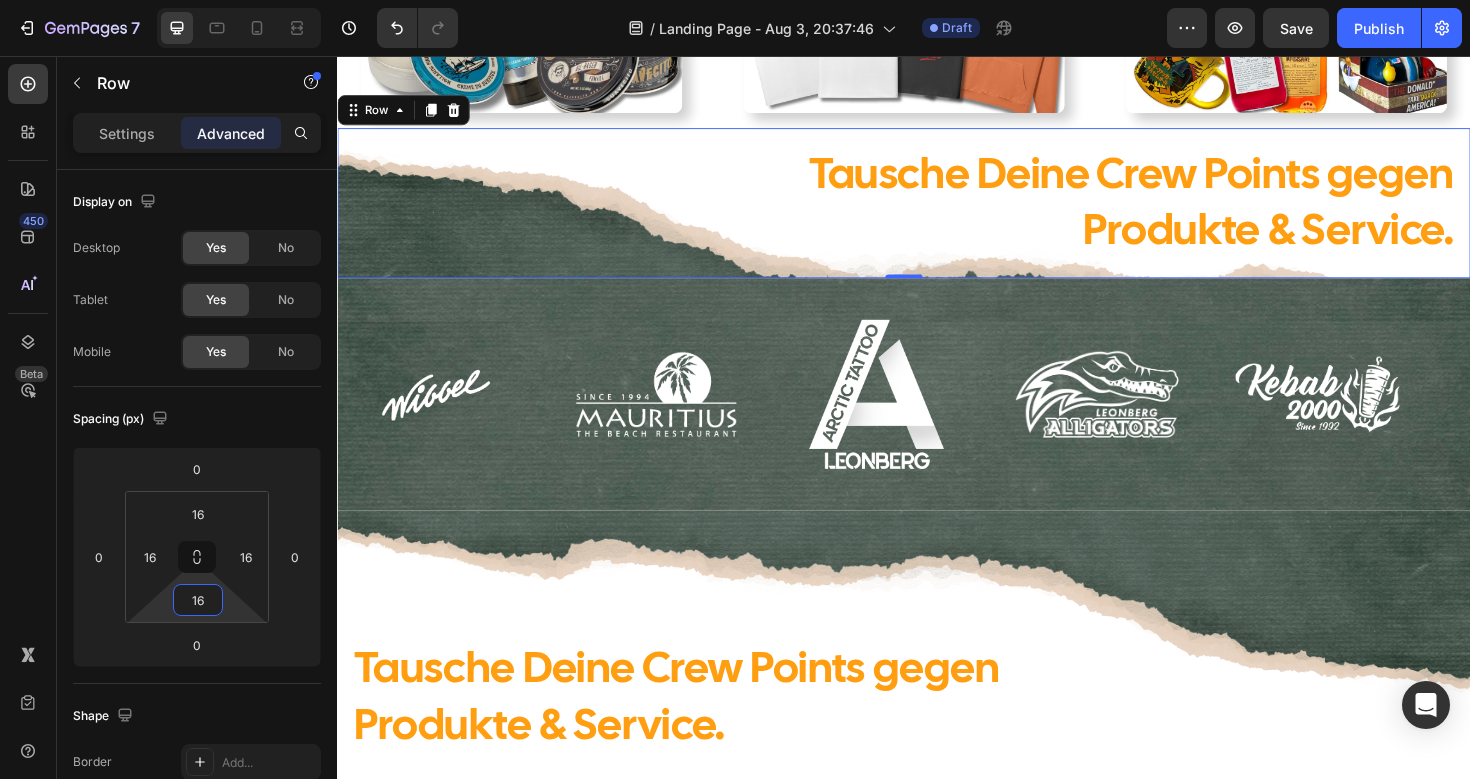 type on "16" 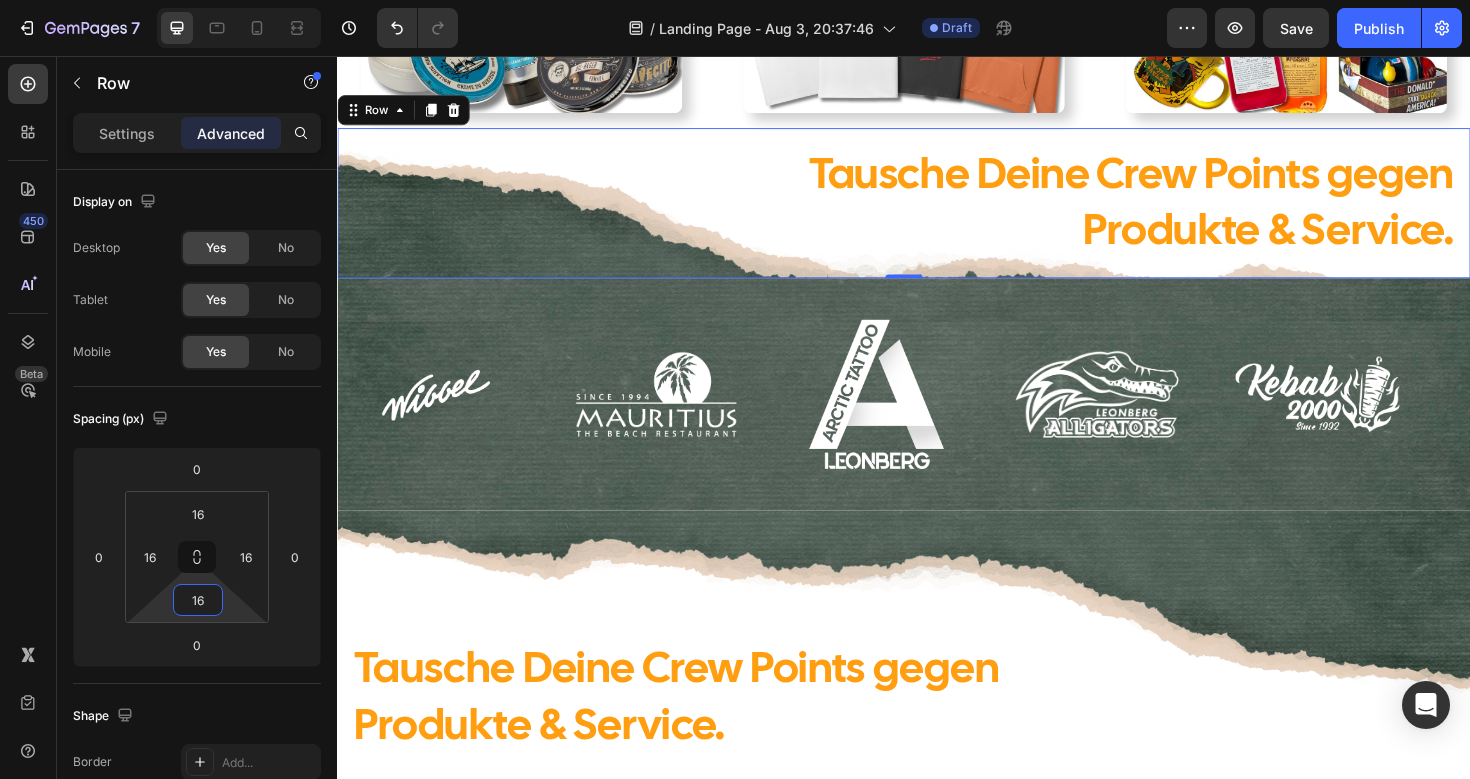click on "Tausche Deine Crew Points gegen  Produkte & Service. Heading Heading Row   0" at bounding box center [937, 212] 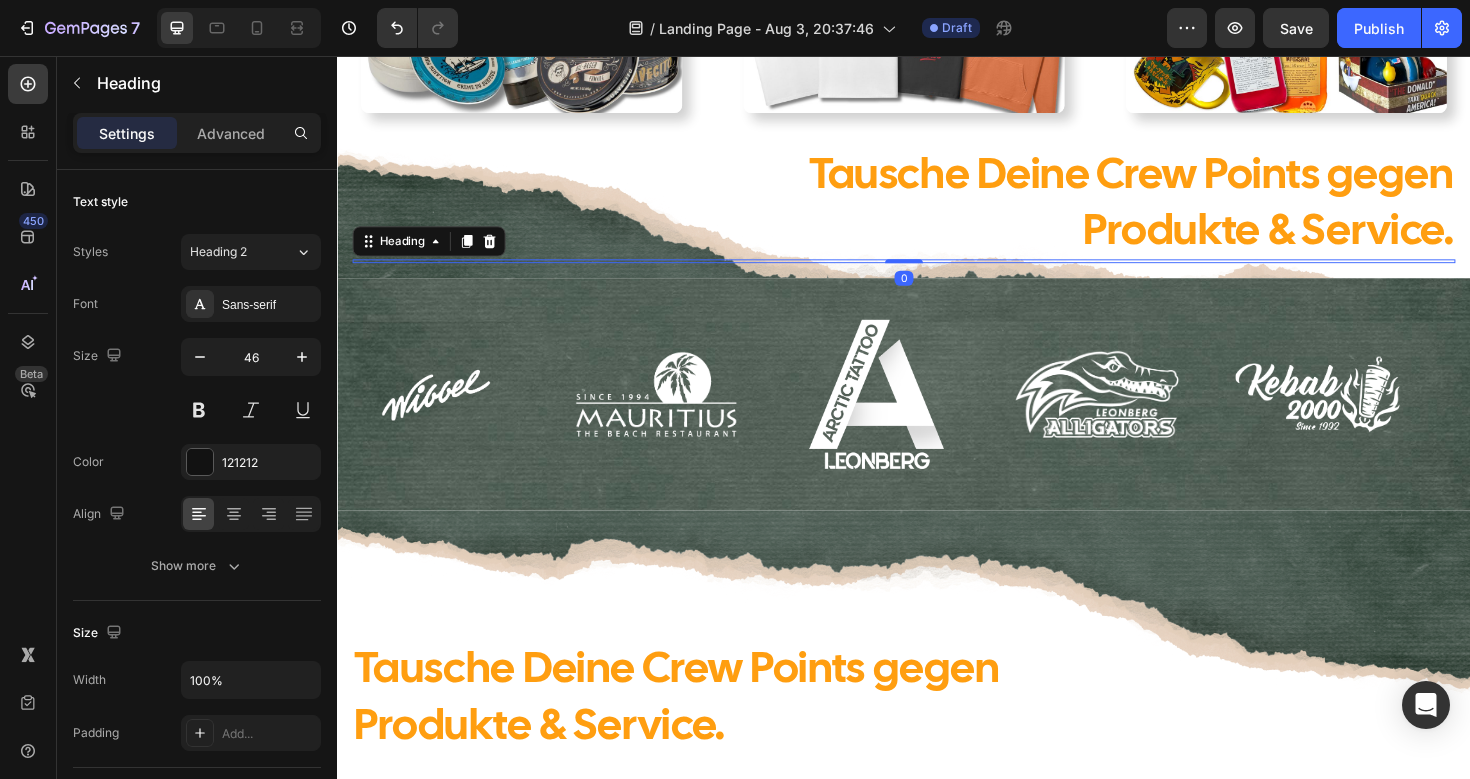 click at bounding box center (937, 273) 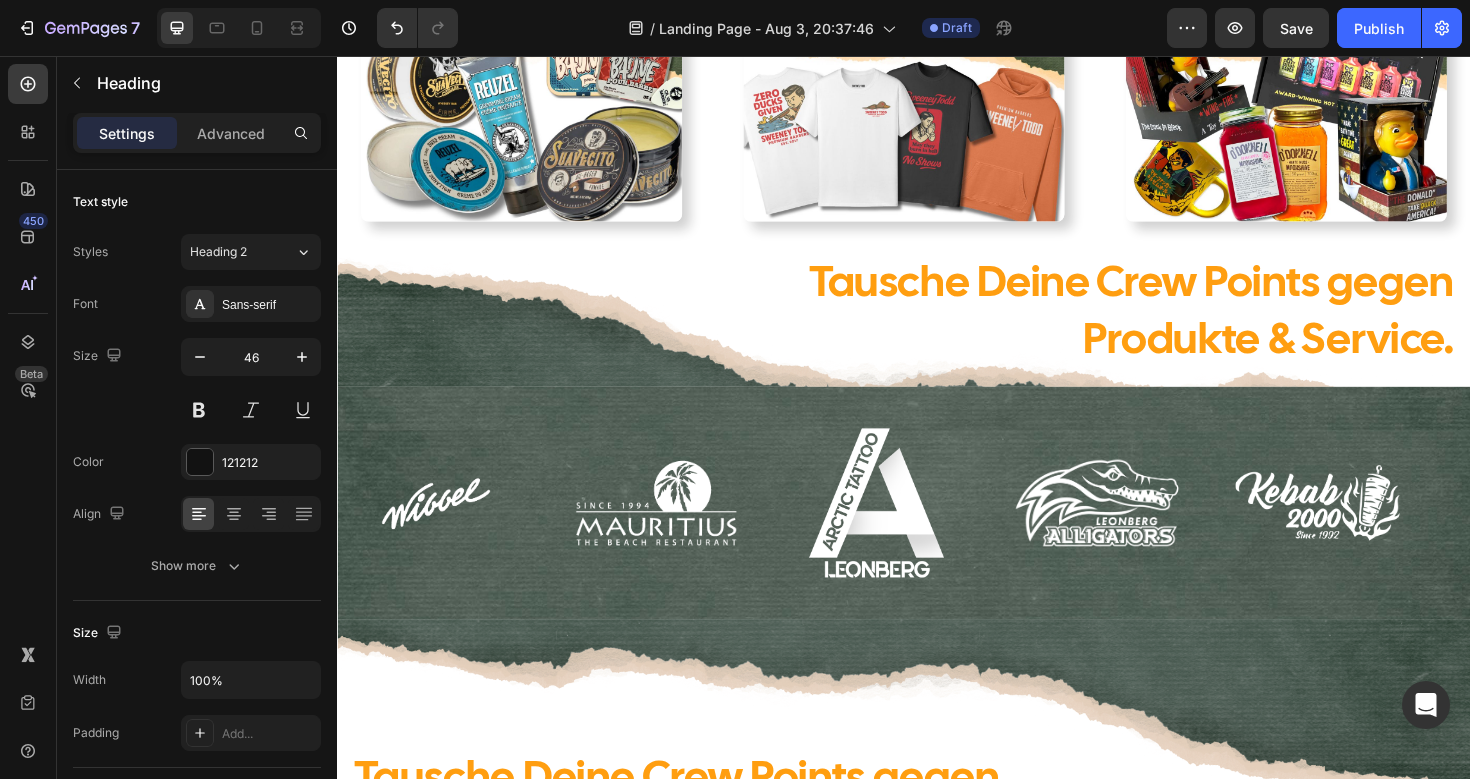 scroll, scrollTop: 0, scrollLeft: 0, axis: both 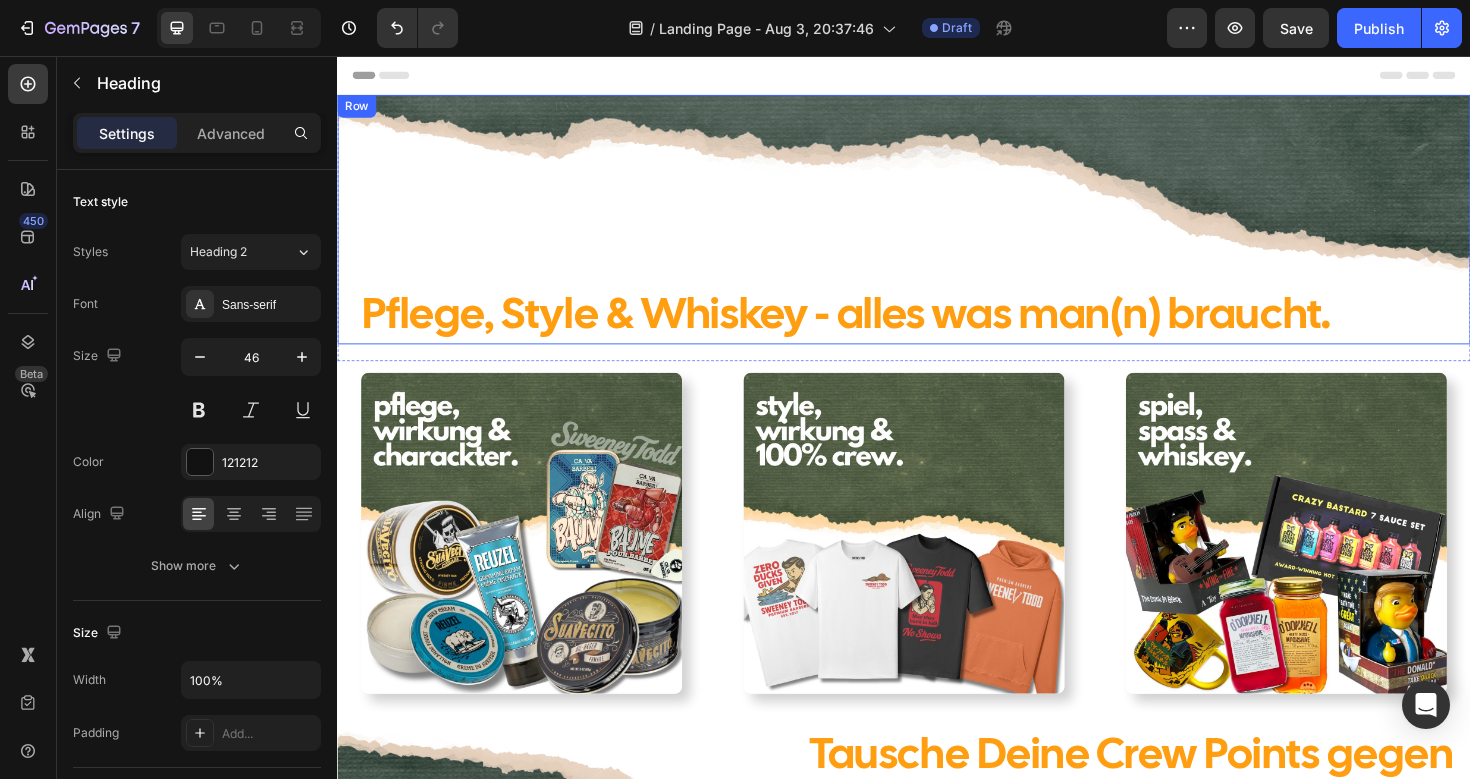 click on "Pflege, Style & Whiskey - alles was man(n) braucht. Heading Row" at bounding box center [937, 229] 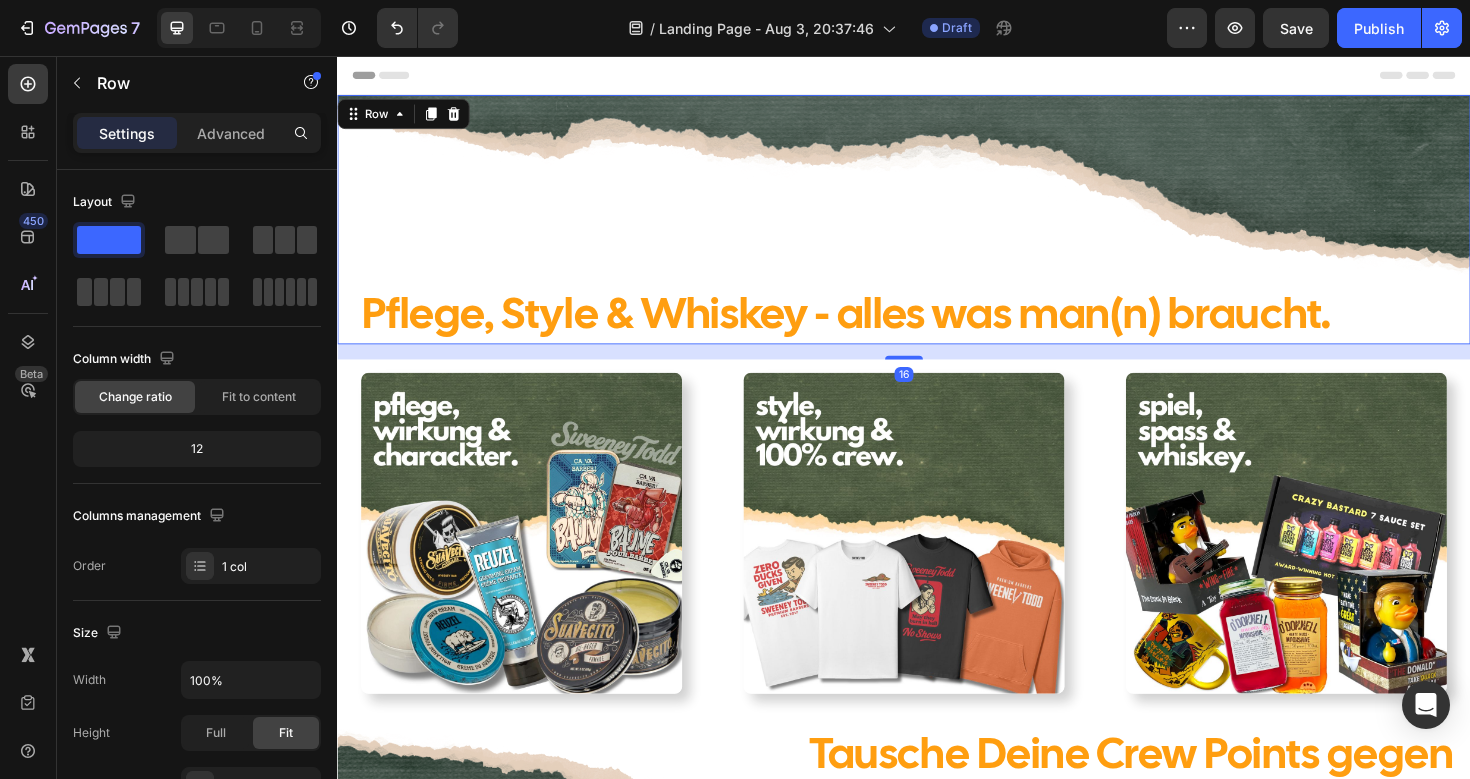 click on "Pflege, Style & Whiskey - alles was man(n) braucht. Heading Row   16" at bounding box center (937, 229) 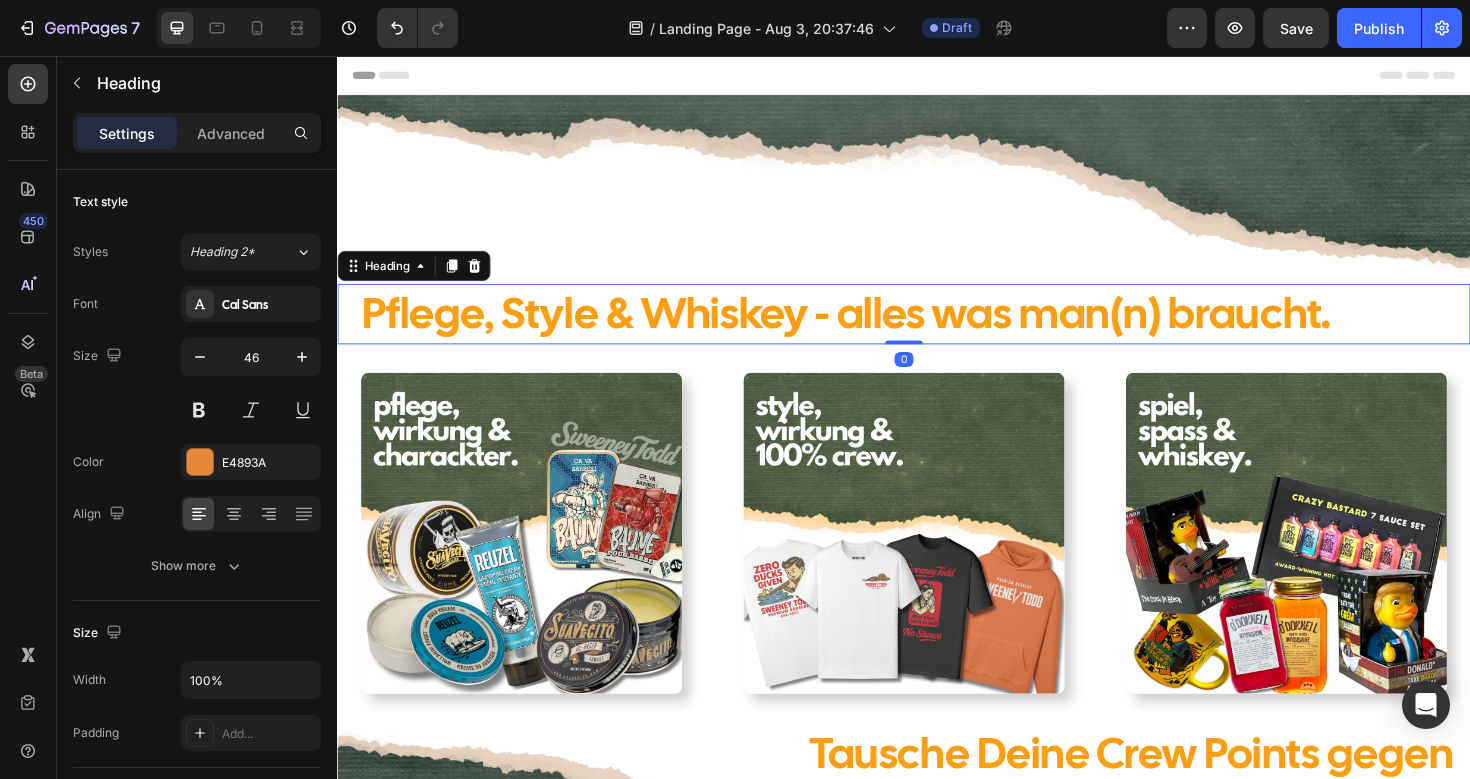 click on "Pflege, Style & Whiskey - alles was man(n) braucht." at bounding box center [876, 328] 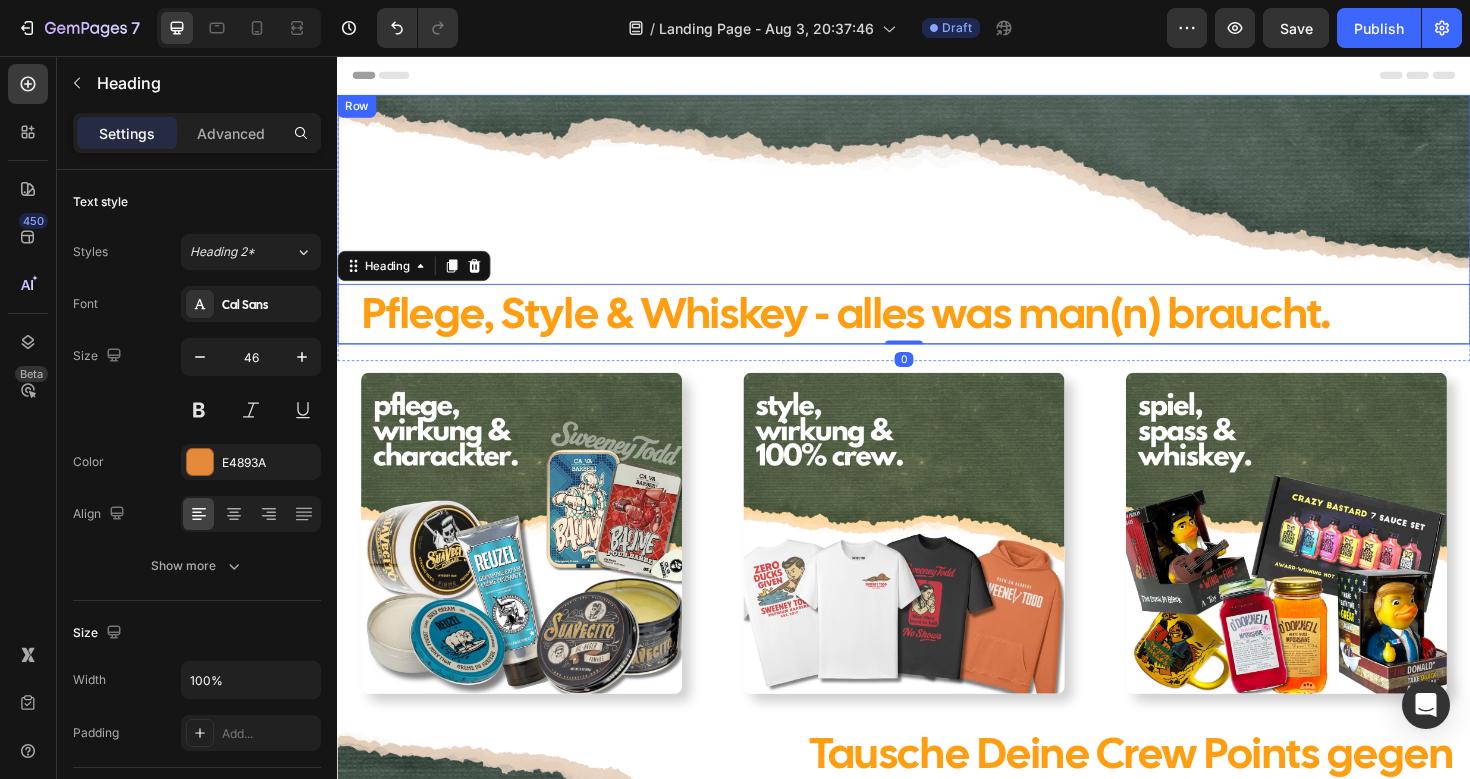 click on "Pflege, Style & Whiskey - alles was man(n) braucht. Heading   0 Row" at bounding box center (937, 229) 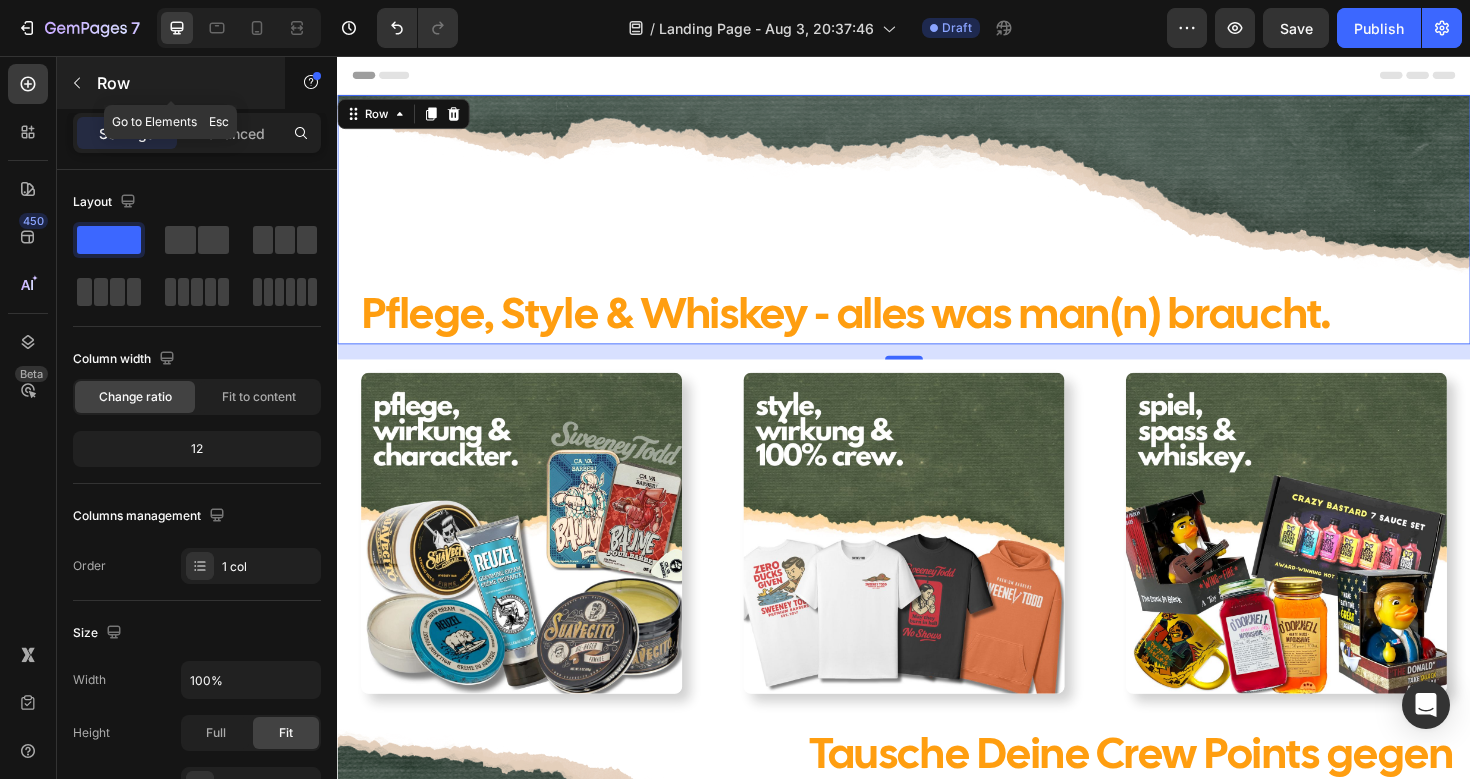 click 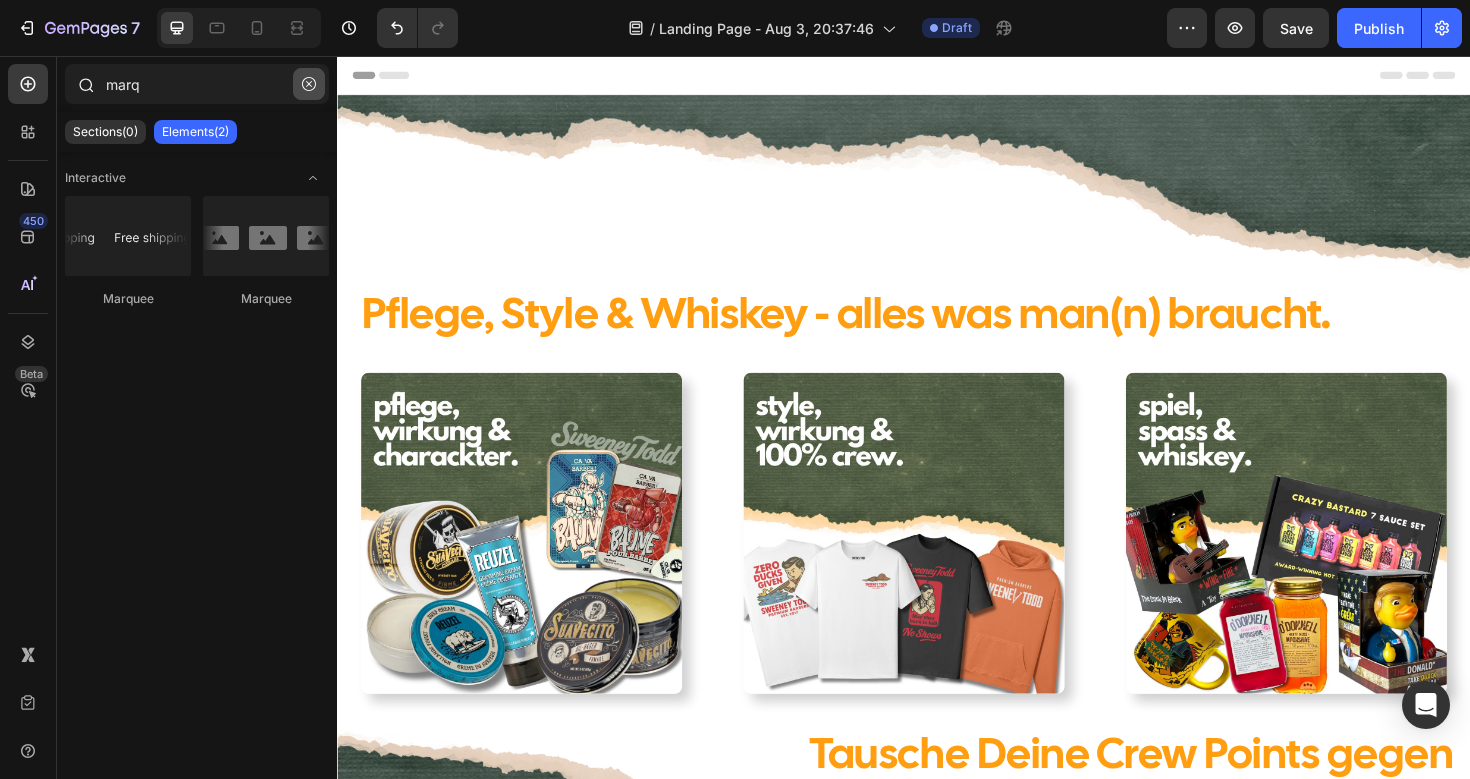 click 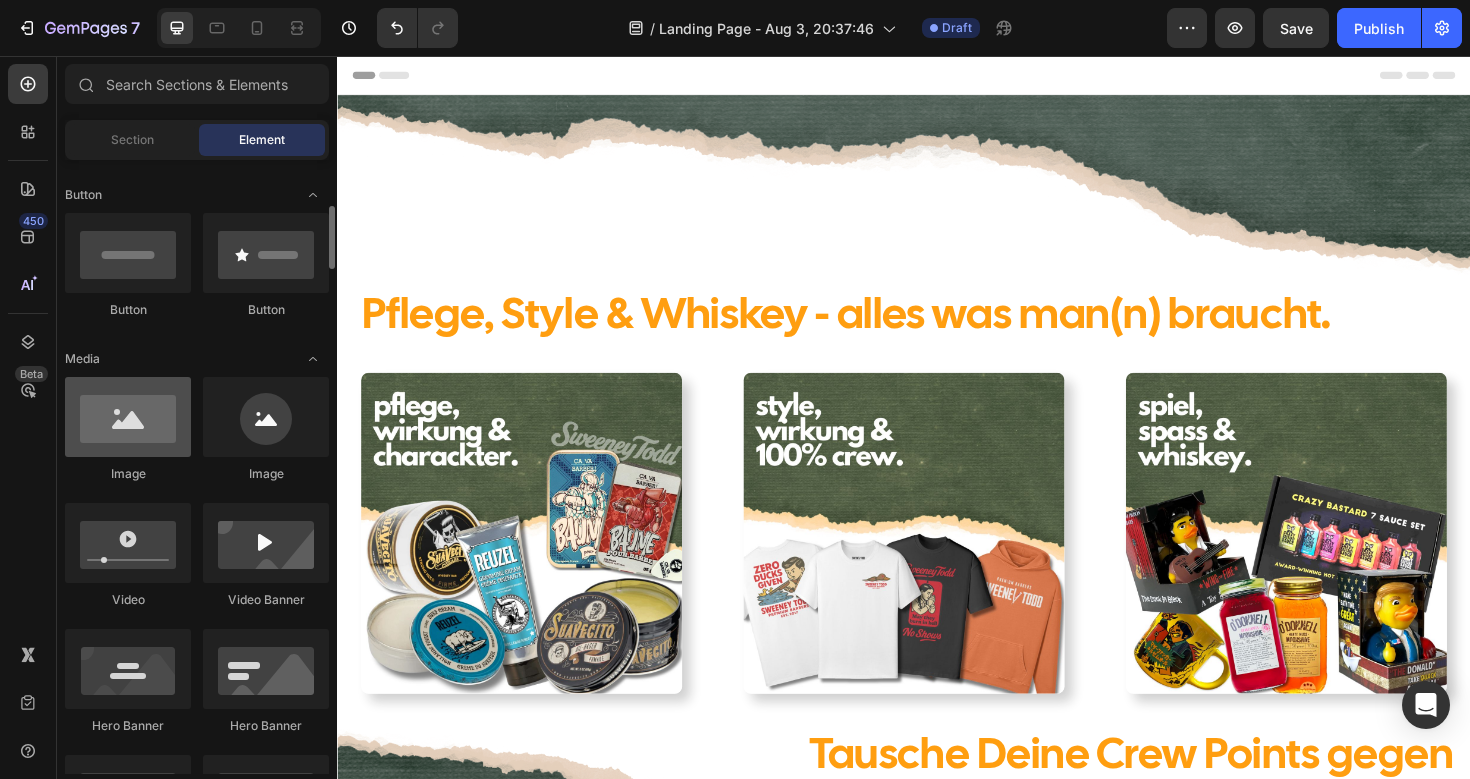 scroll, scrollTop: 450, scrollLeft: 0, axis: vertical 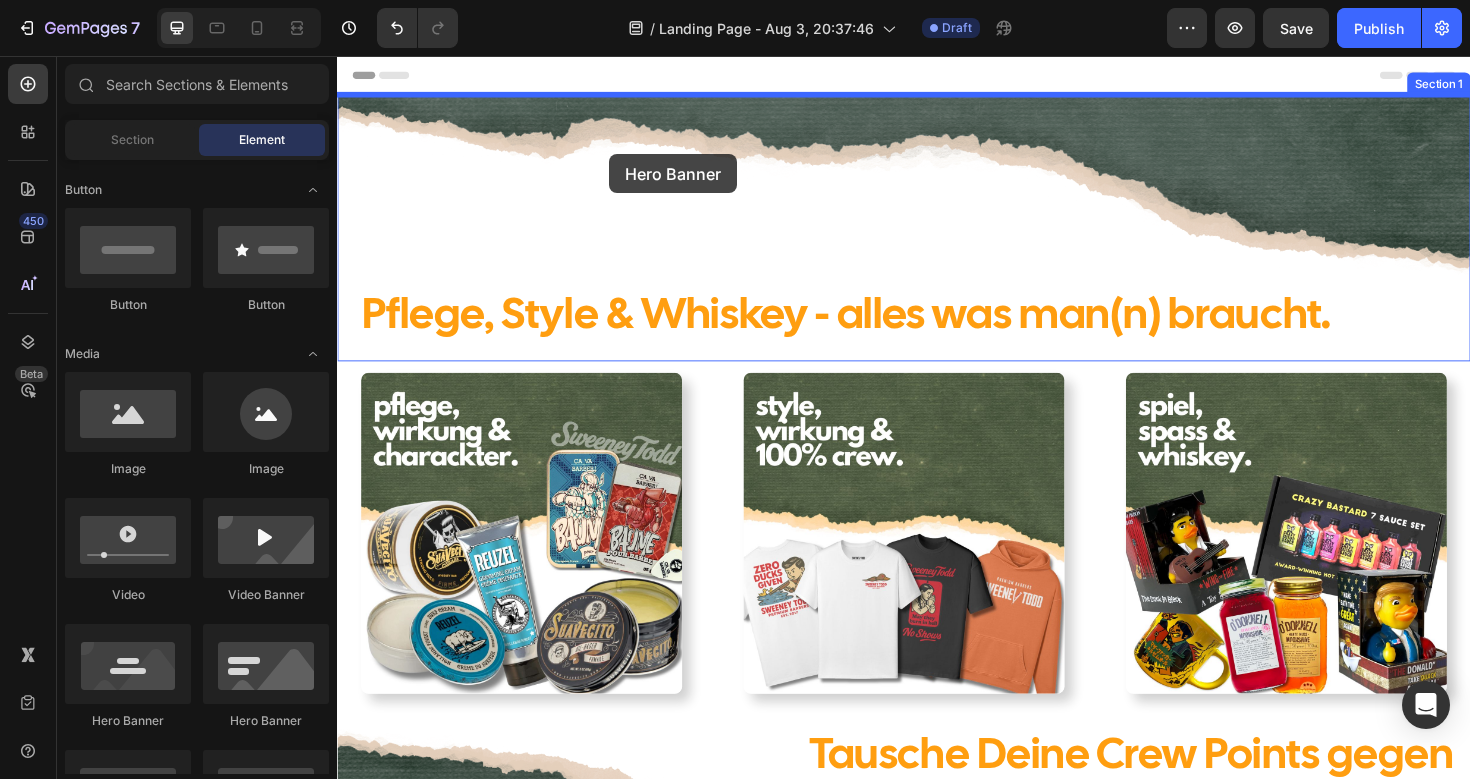 drag, startPoint x: 474, startPoint y: 740, endPoint x: 626, endPoint y: 160, distance: 599.58655 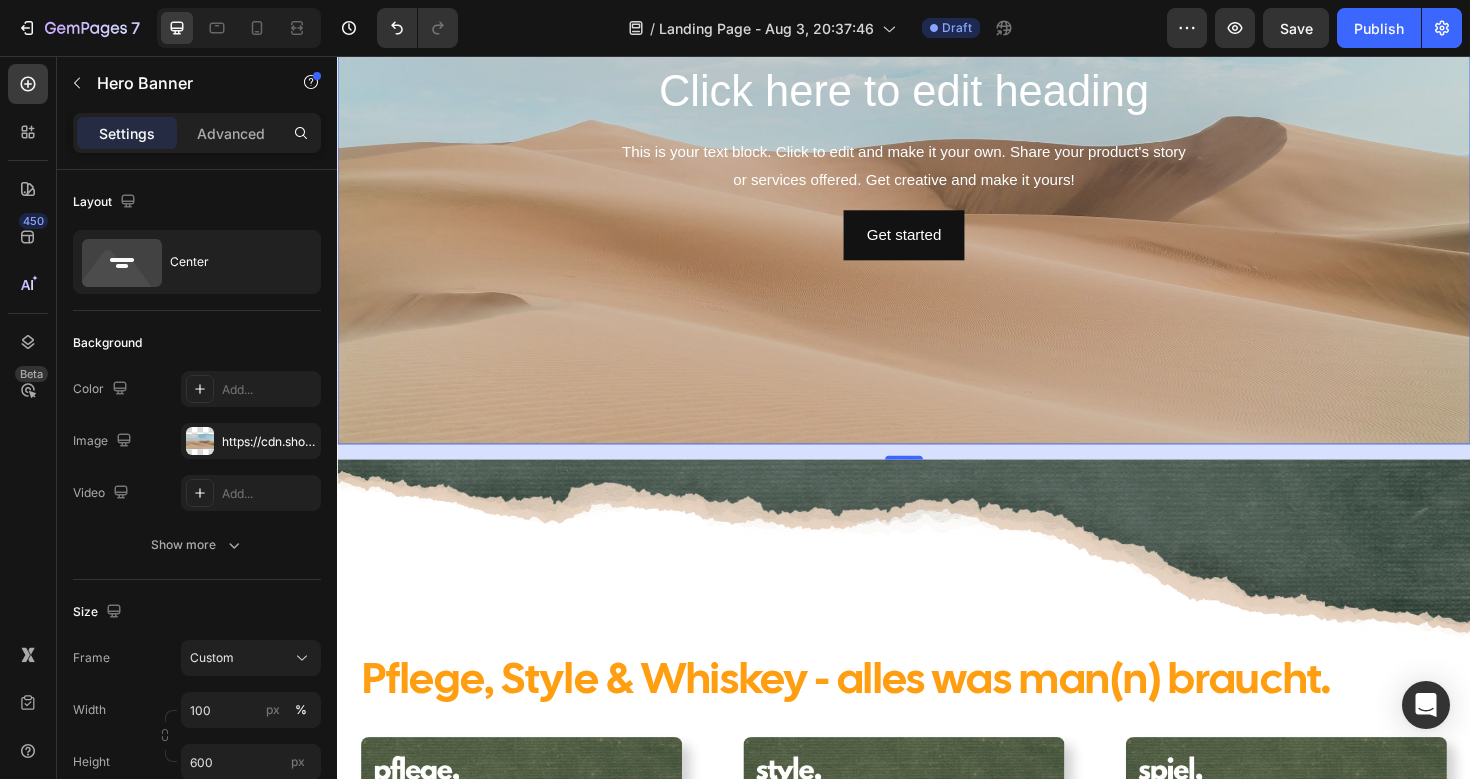 scroll, scrollTop: 0, scrollLeft: 0, axis: both 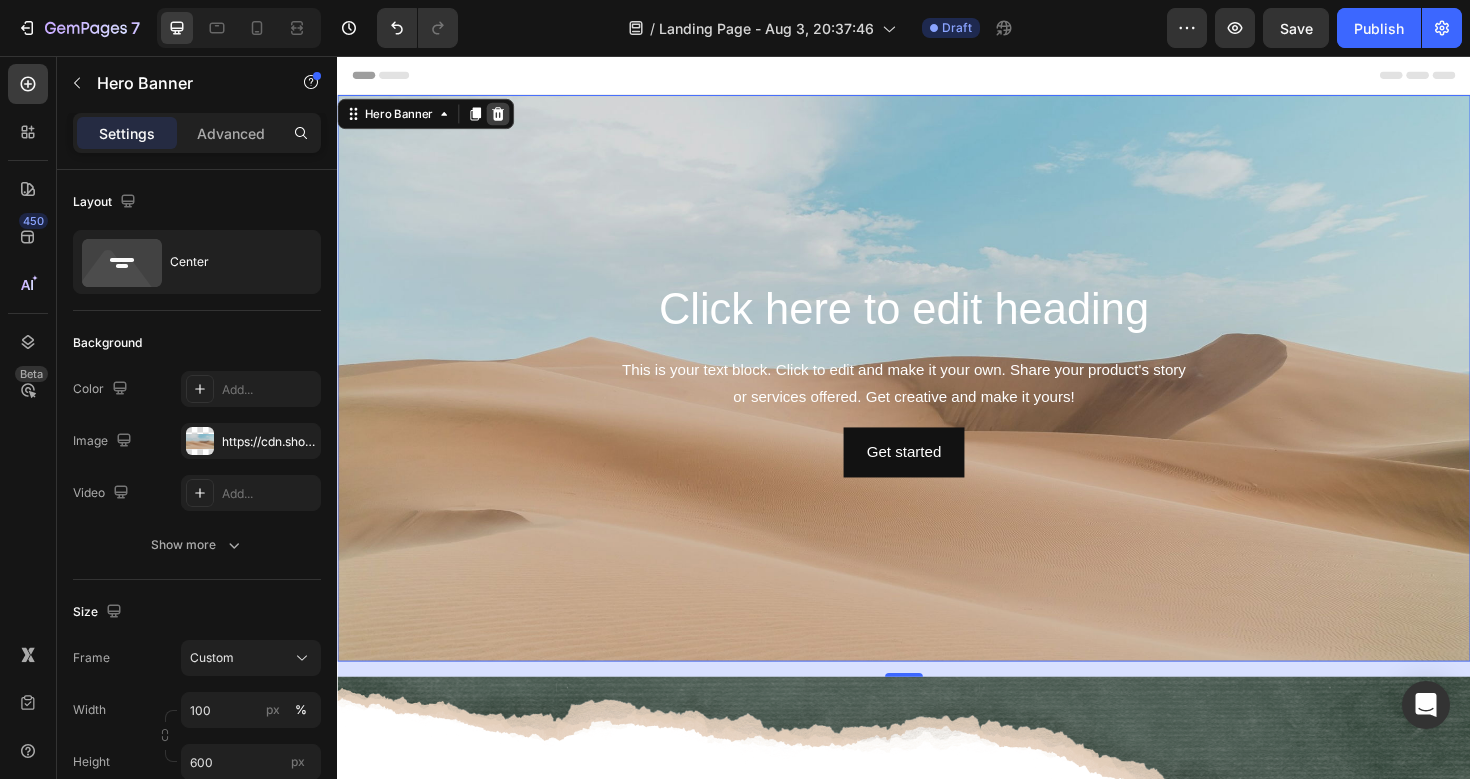 click at bounding box center [507, 117] 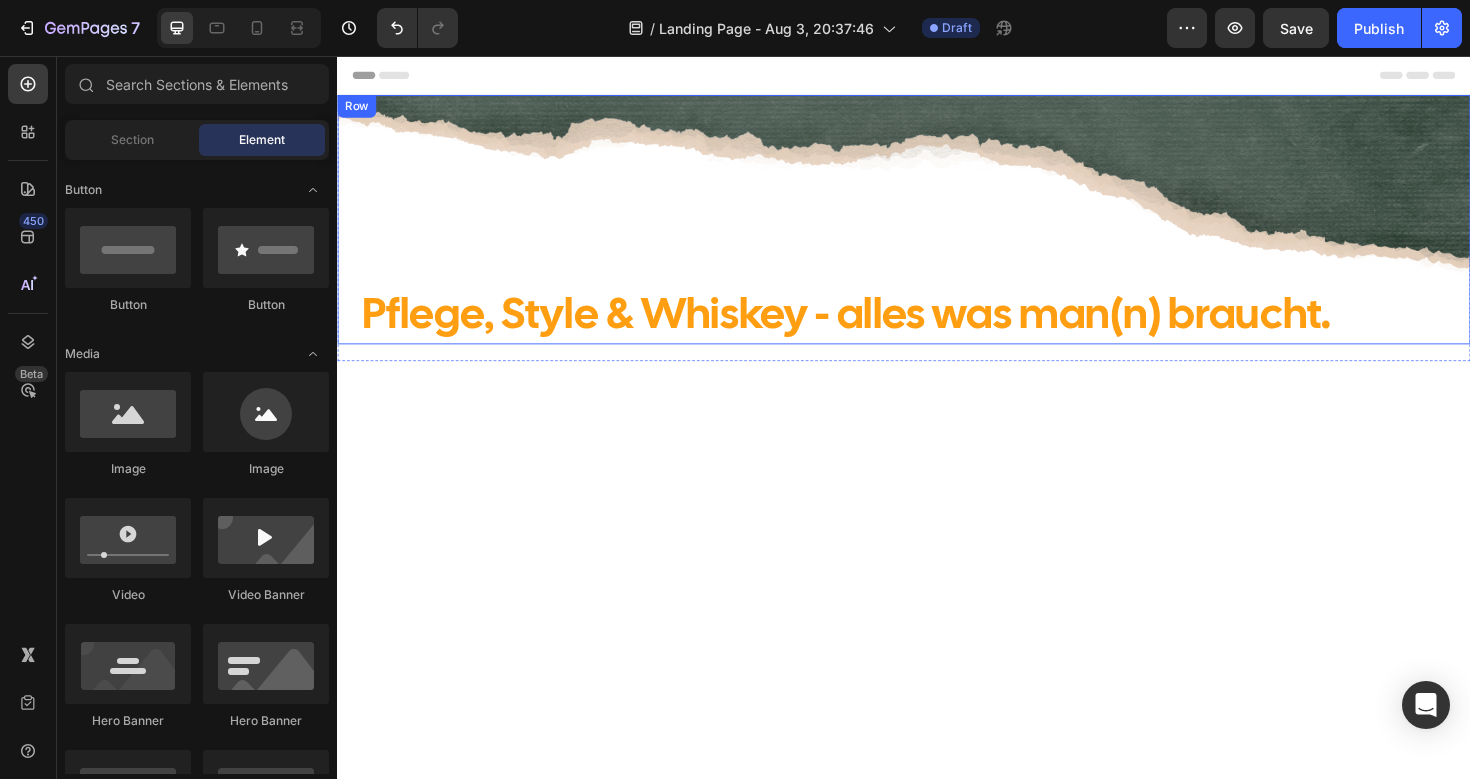 click on "Pflege, Style & Whiskey - alles was man(n) braucht. Heading Row" at bounding box center (937, 229) 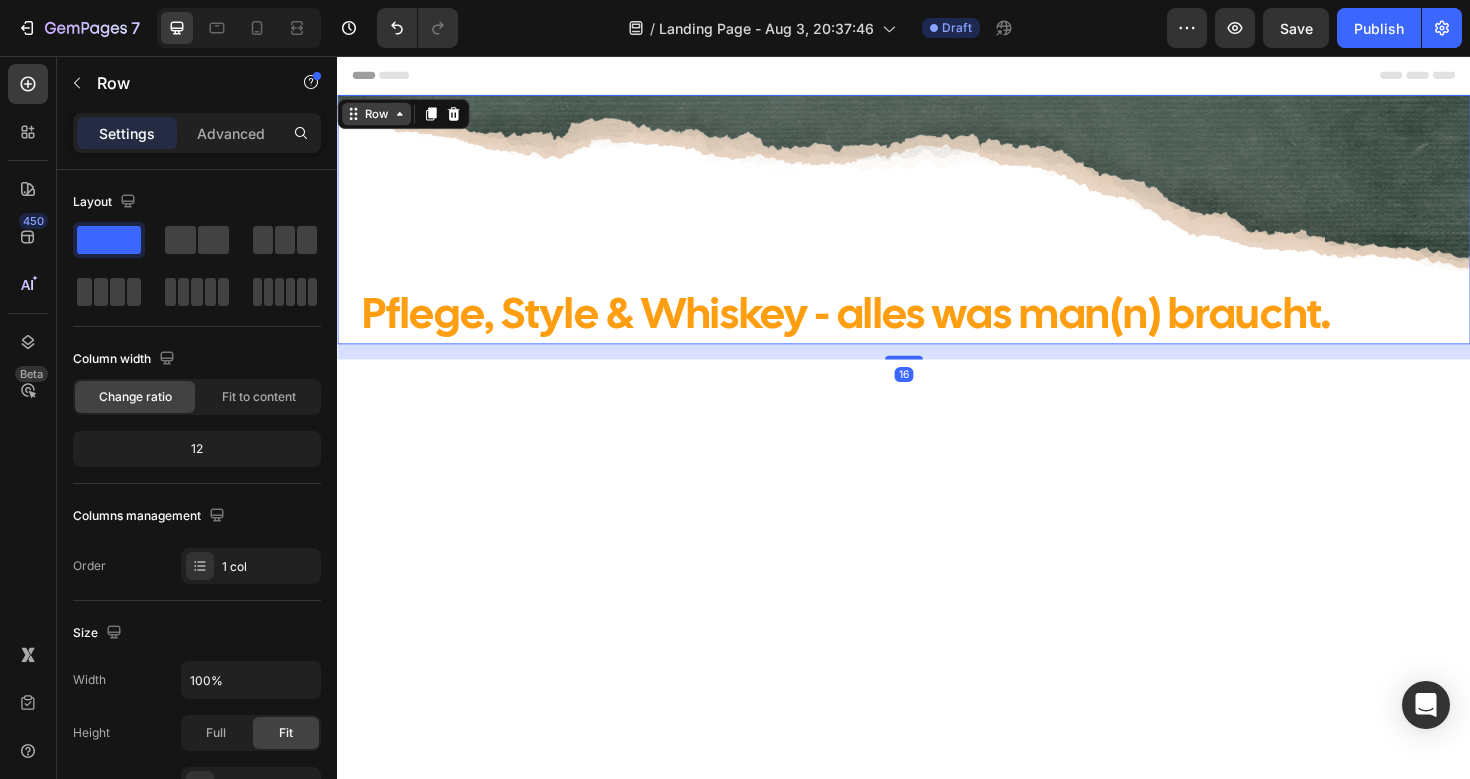 click on "Row" at bounding box center [378, 117] 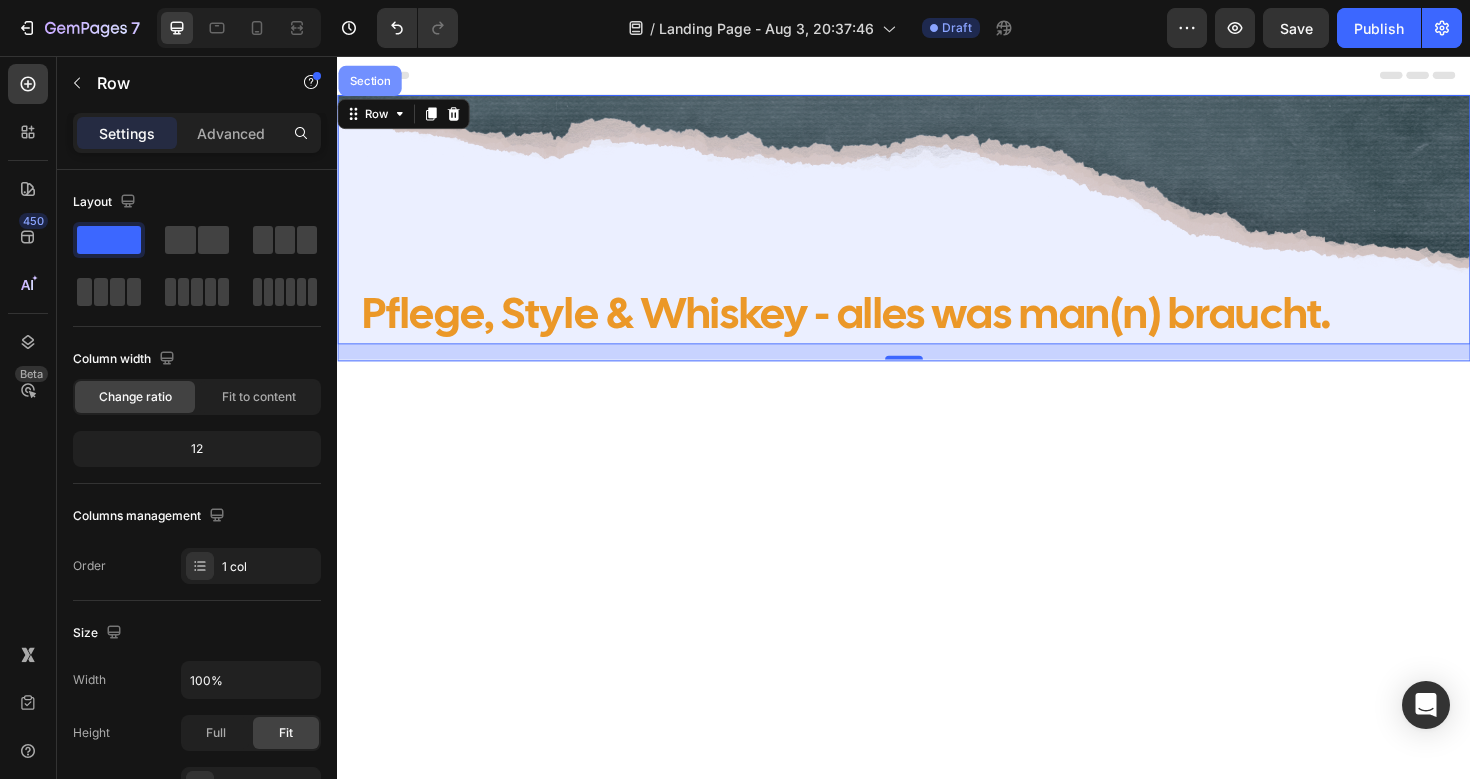 click on "Section" at bounding box center (371, 82) 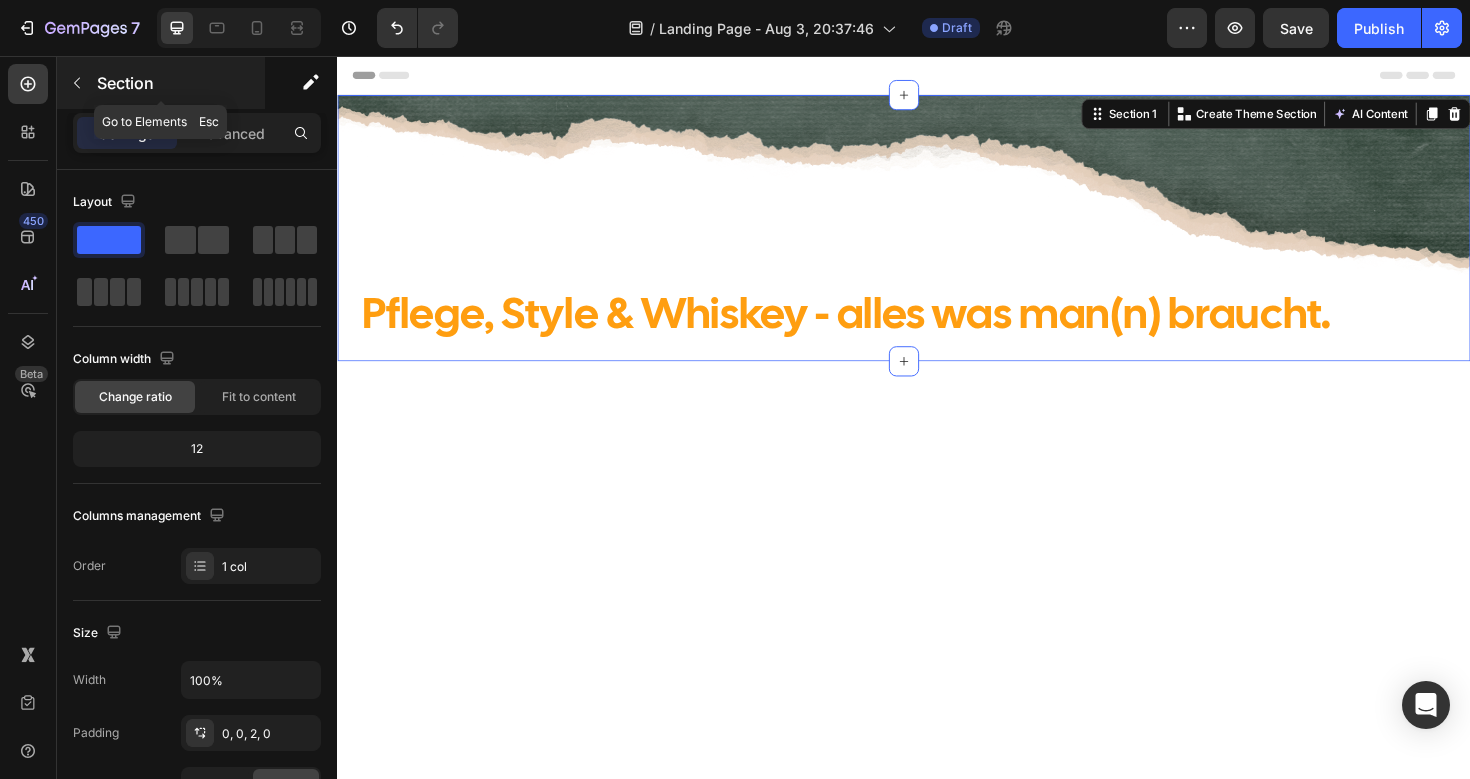 click 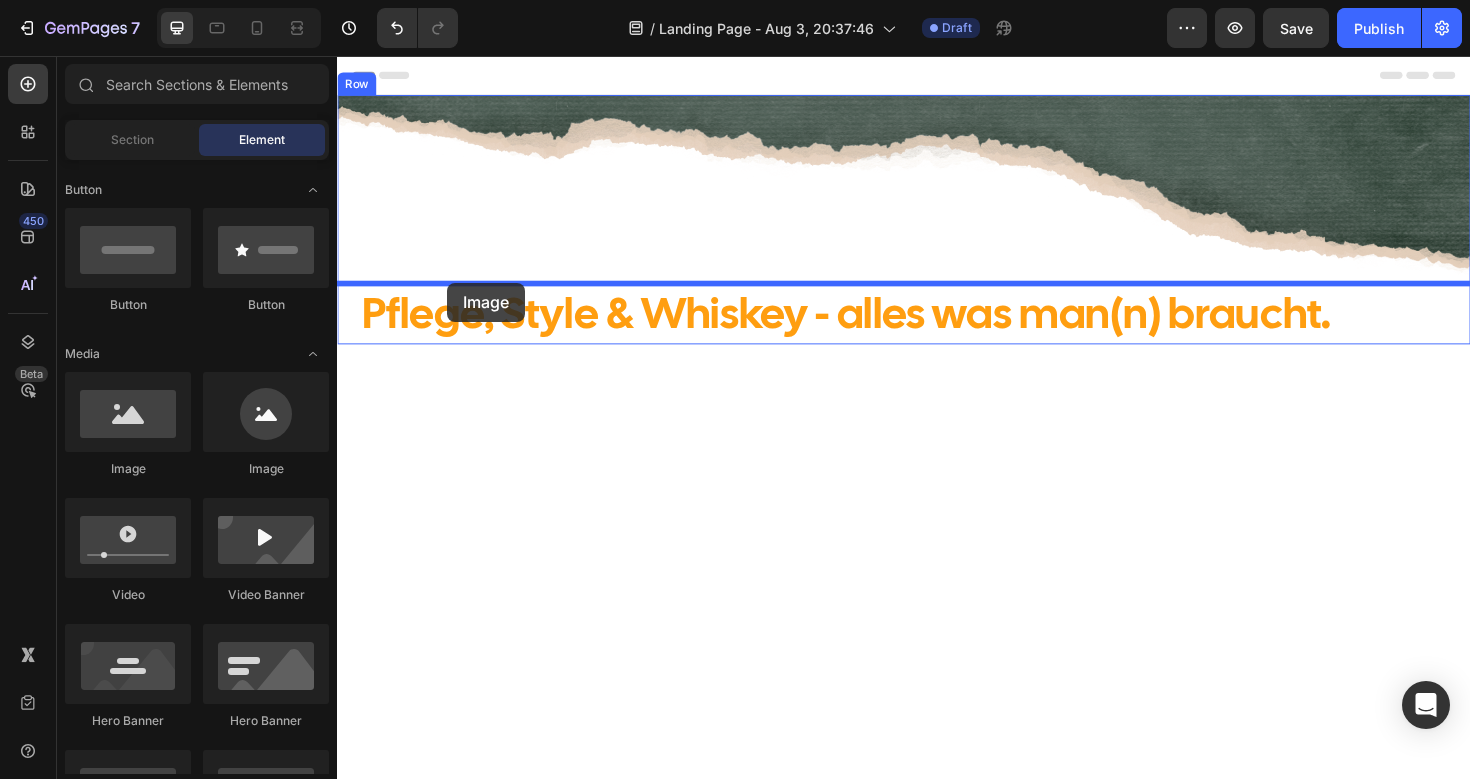 drag, startPoint x: 458, startPoint y: 492, endPoint x: 453, endPoint y: 295, distance: 197.06345 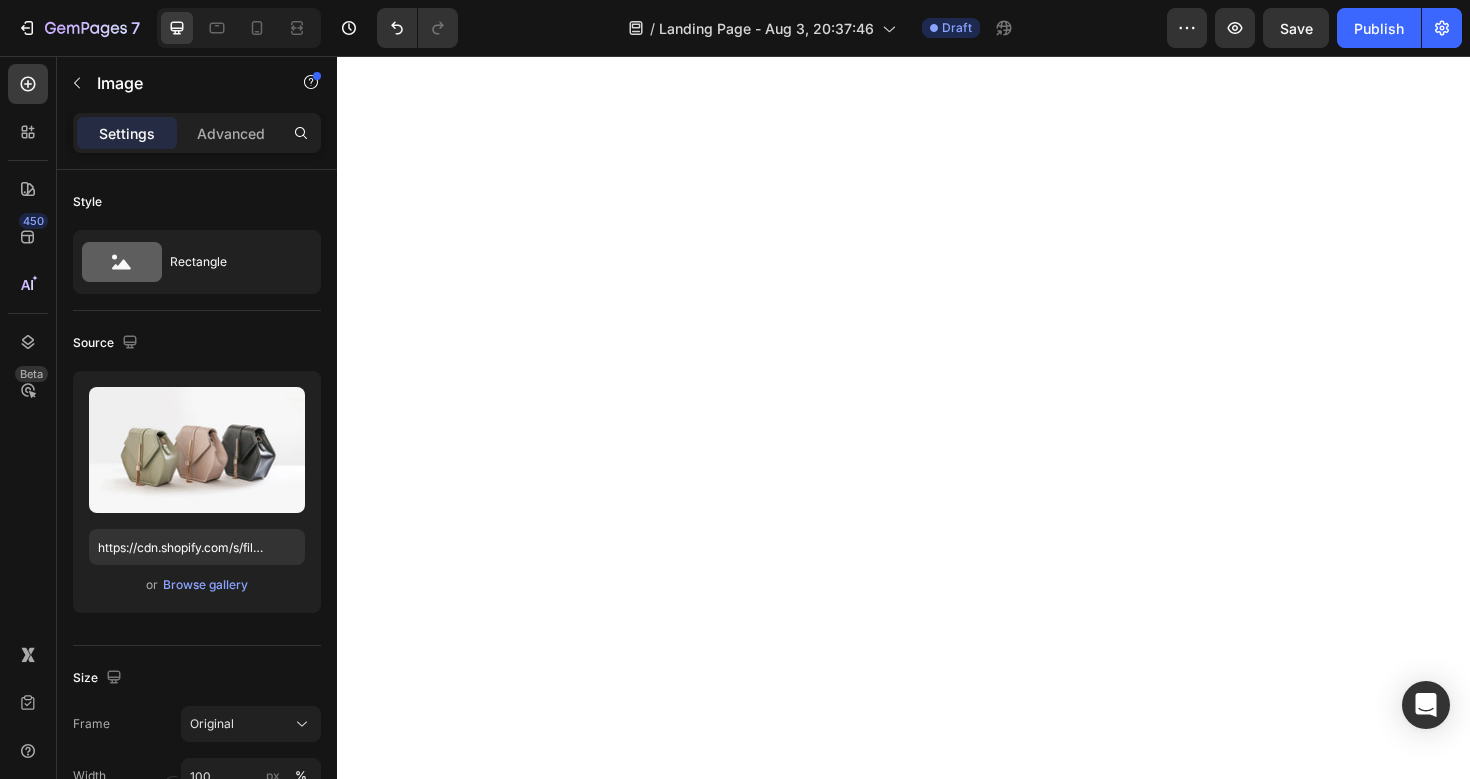 scroll, scrollTop: 425, scrollLeft: 0, axis: vertical 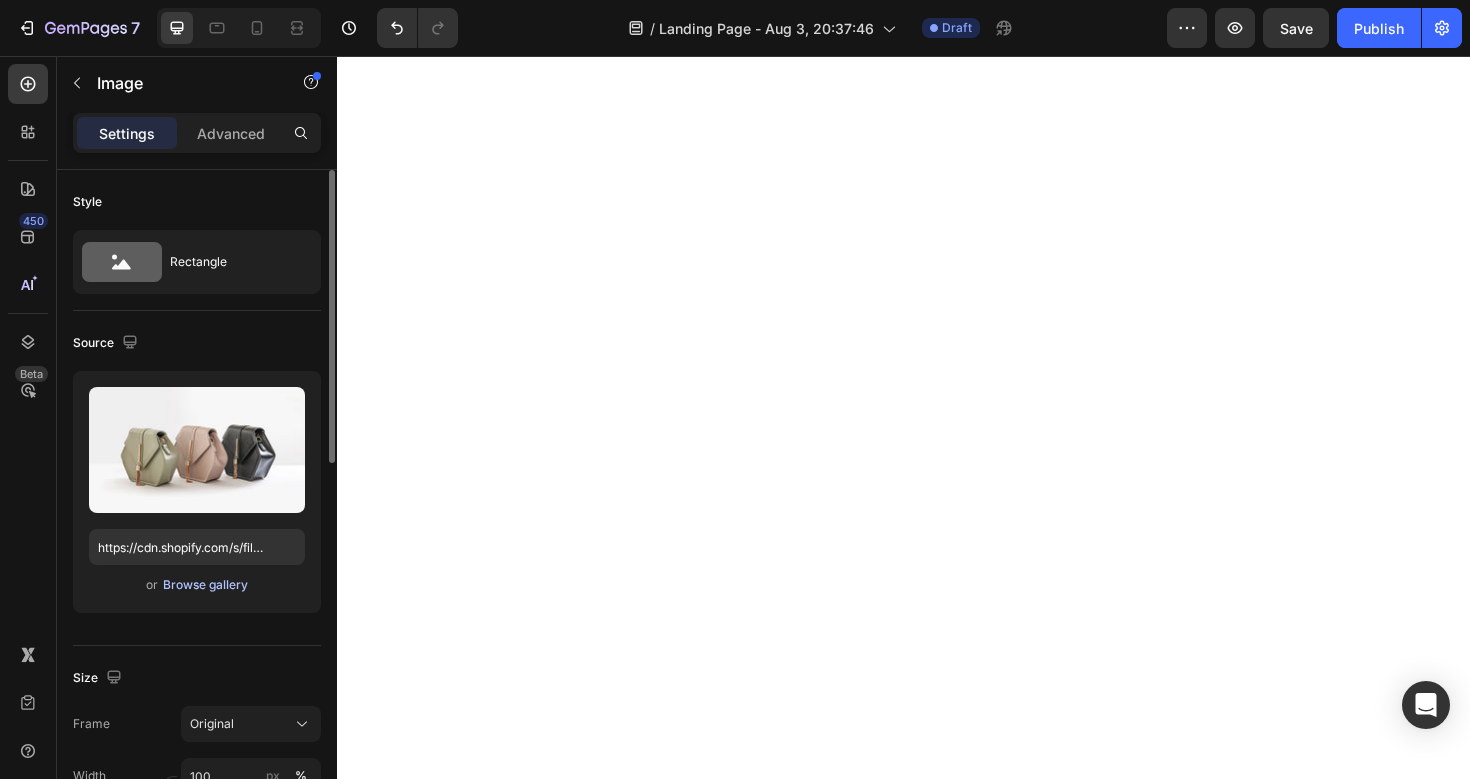 click on "Browse gallery" at bounding box center (205, 585) 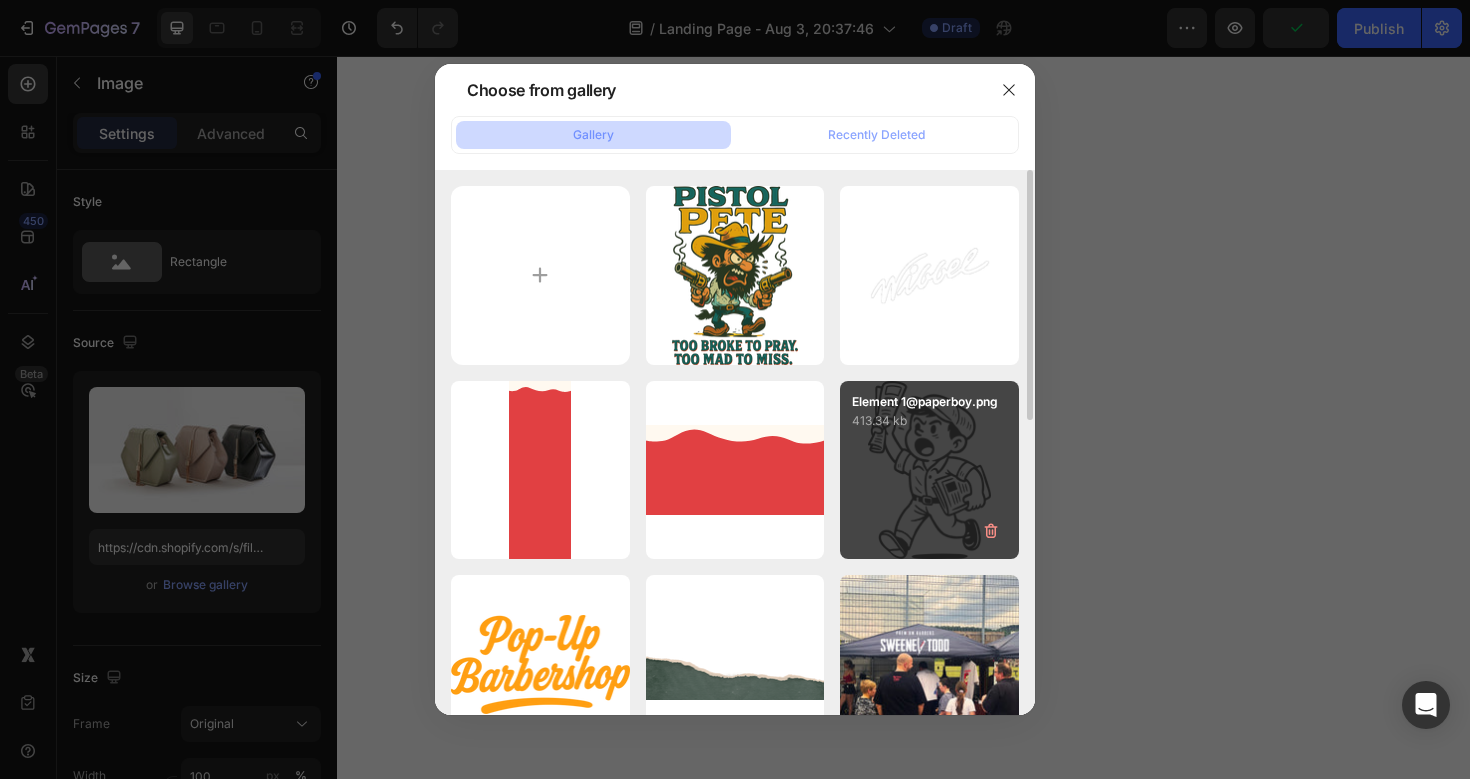 click on "Element 1@[EMAIL].png 413.34 kb" at bounding box center (929, 470) 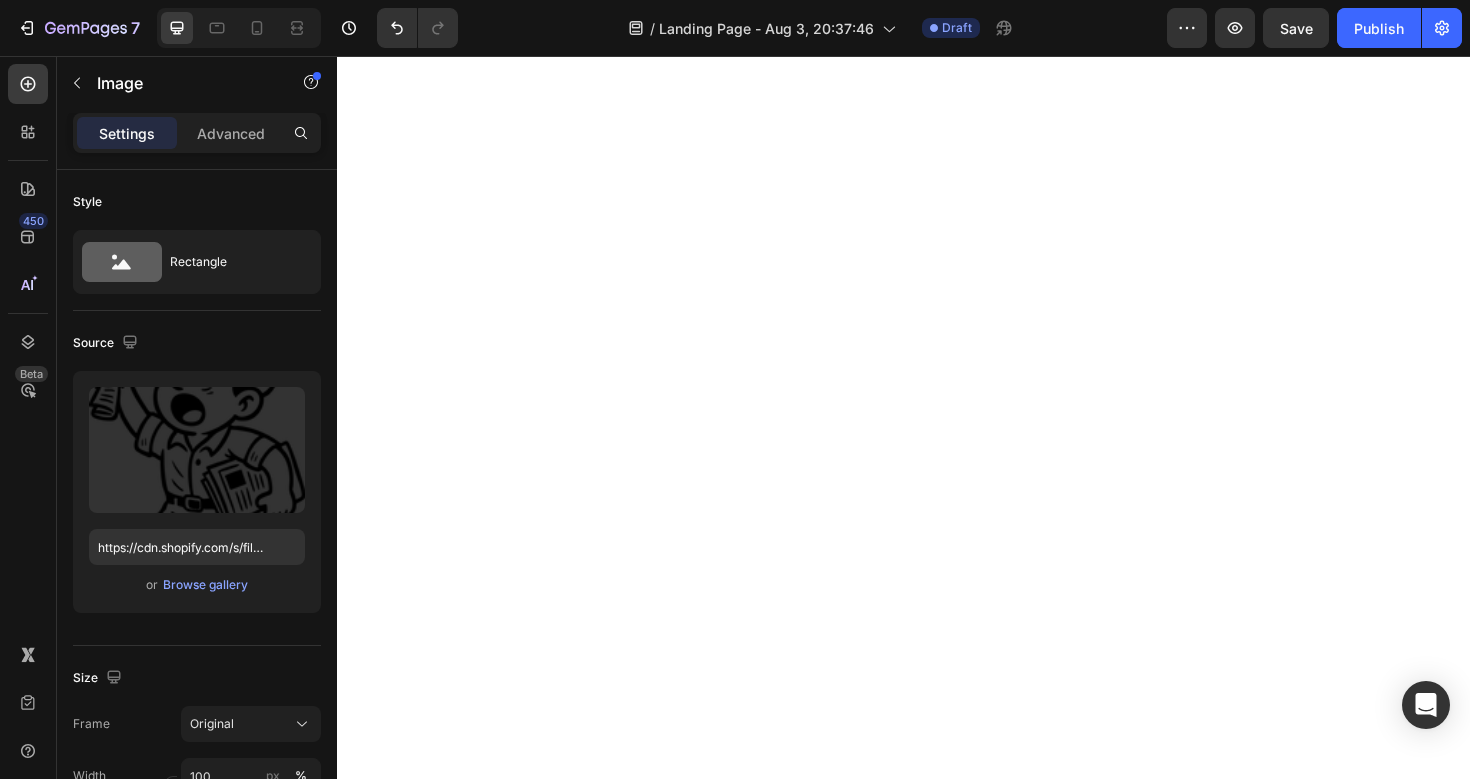 scroll, scrollTop: 335, scrollLeft: 0, axis: vertical 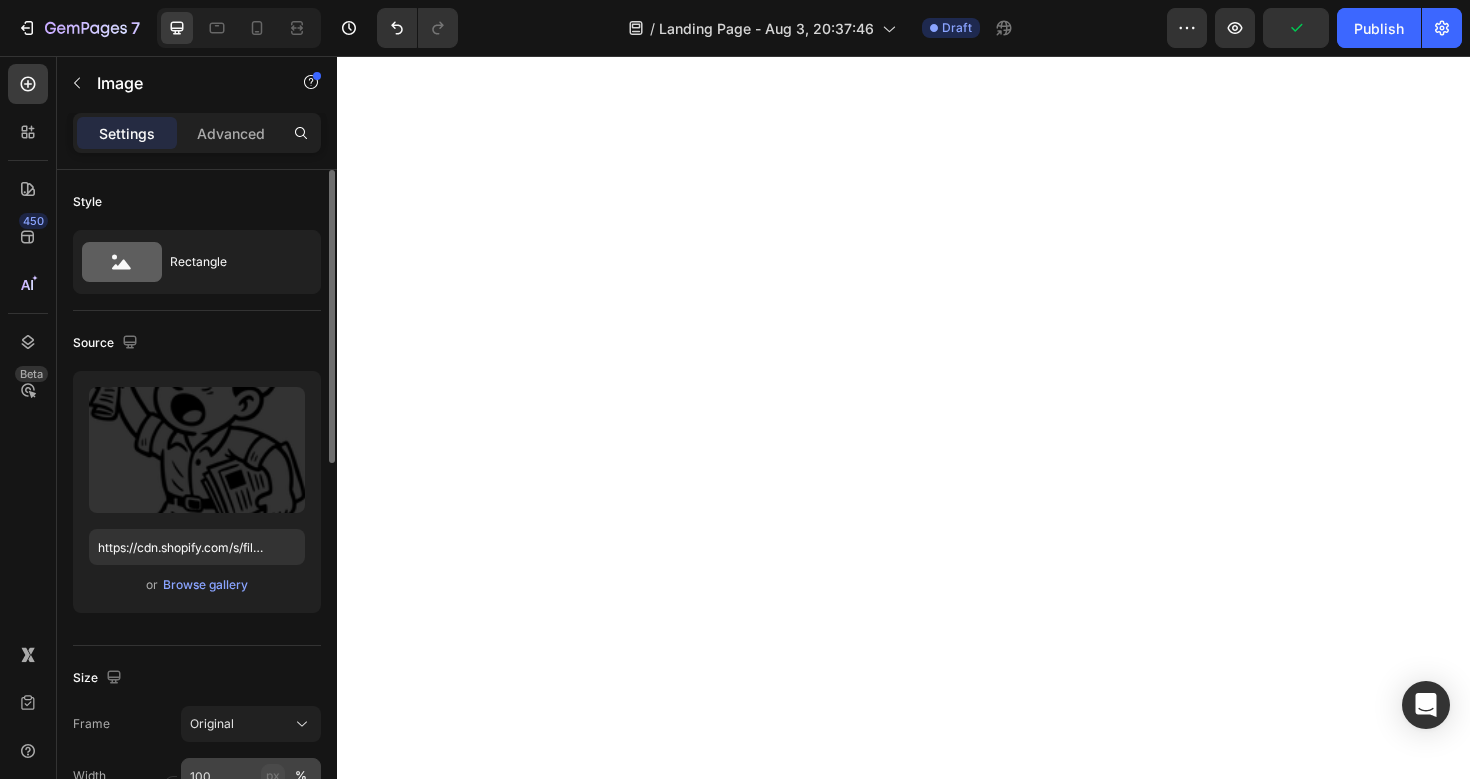 click on "px" at bounding box center [273, 776] 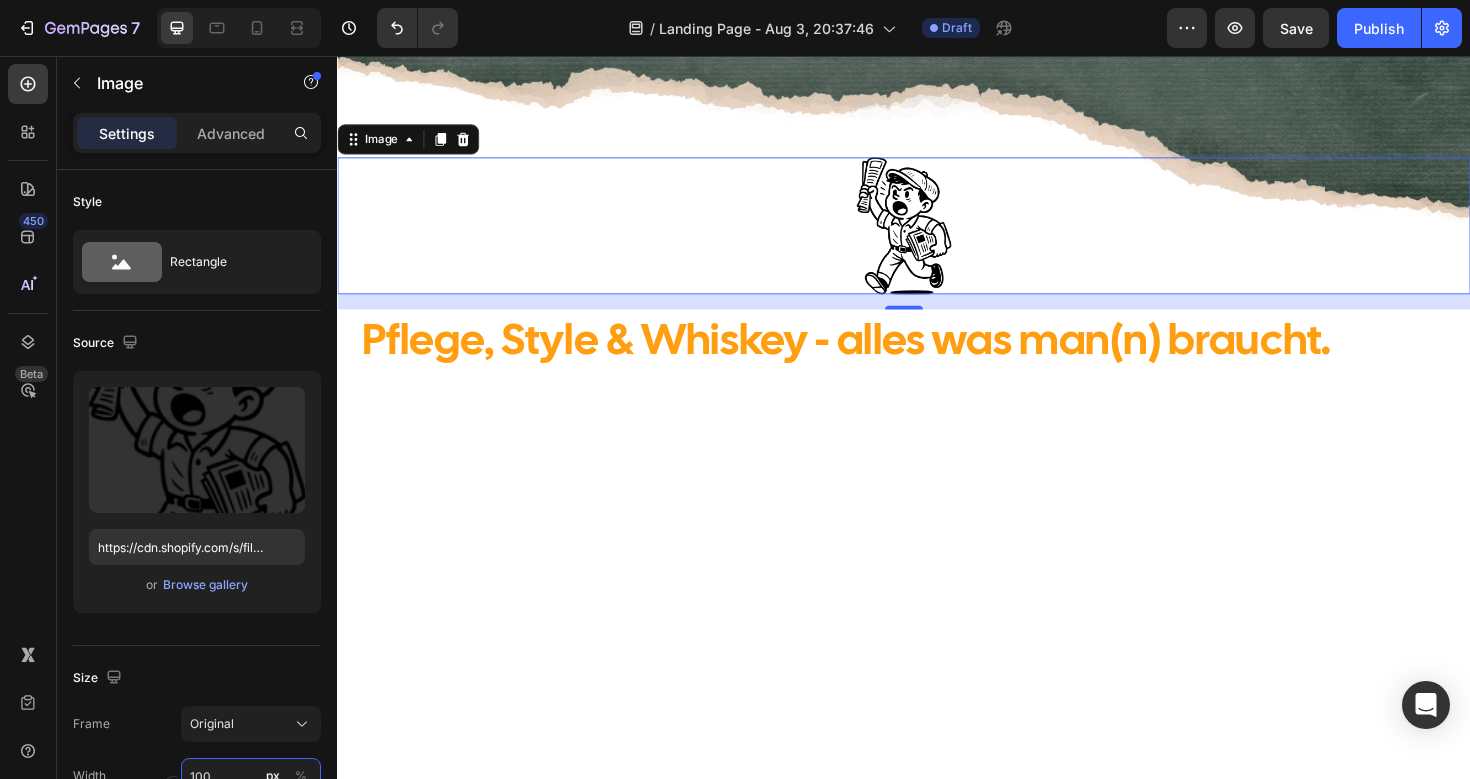 scroll, scrollTop: 0, scrollLeft: 0, axis: both 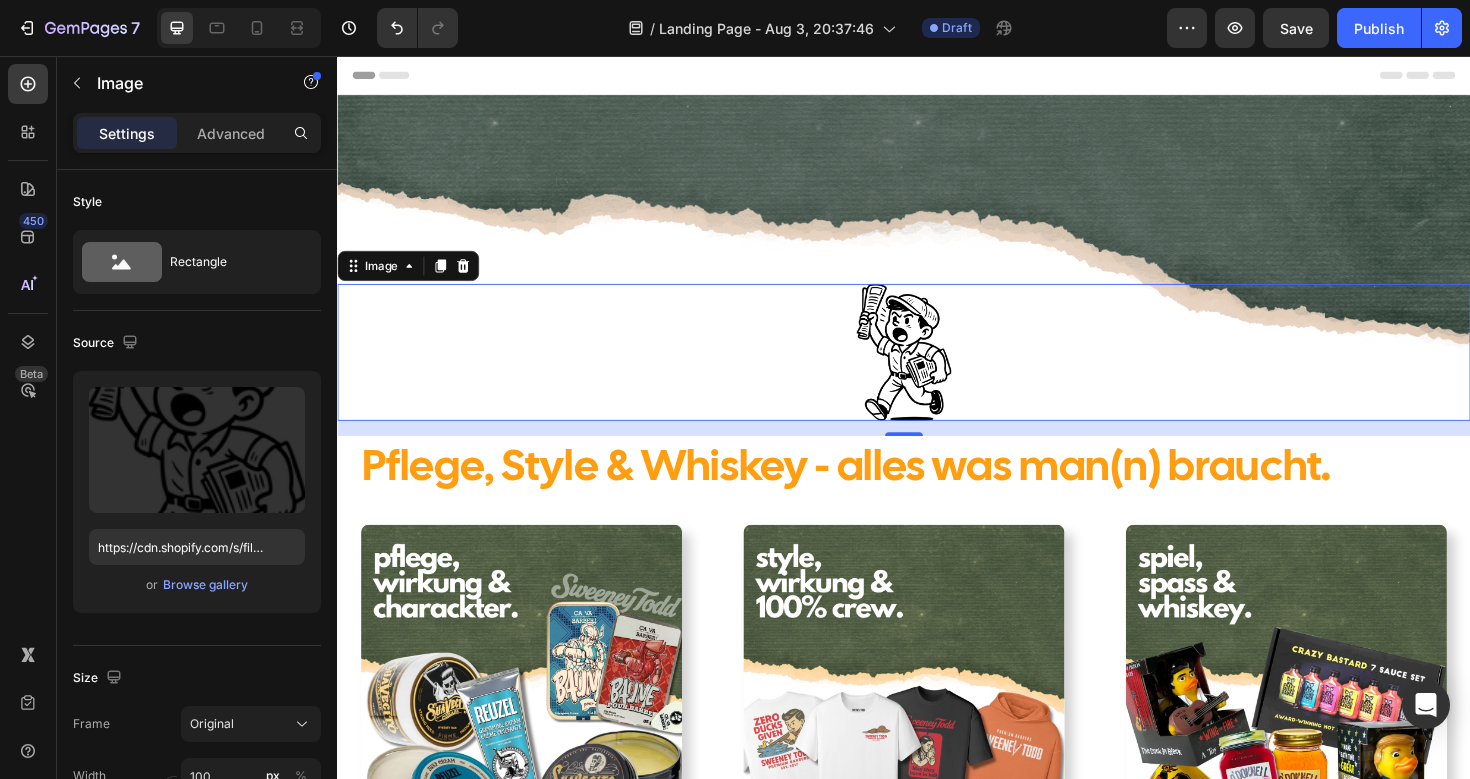 click at bounding box center [937, 369] 